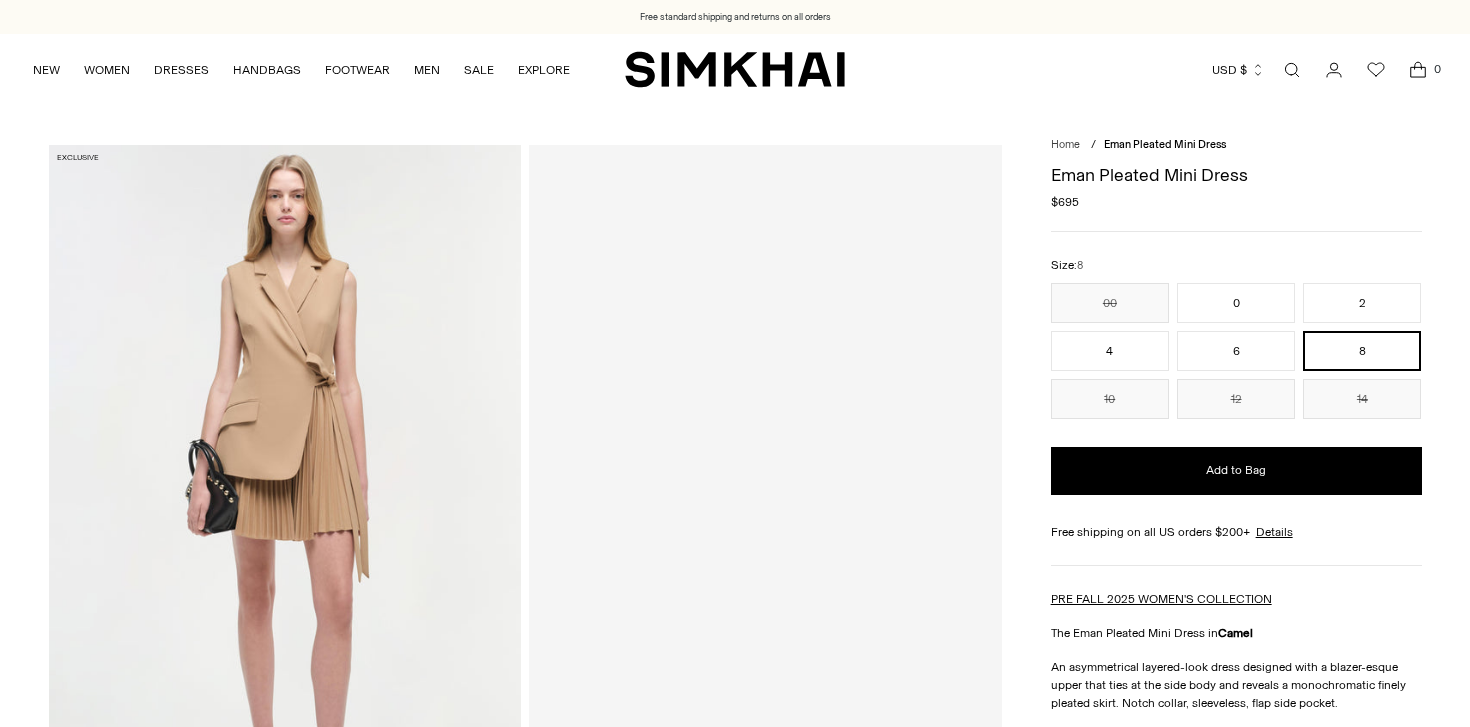 scroll, scrollTop: 0, scrollLeft: 0, axis: both 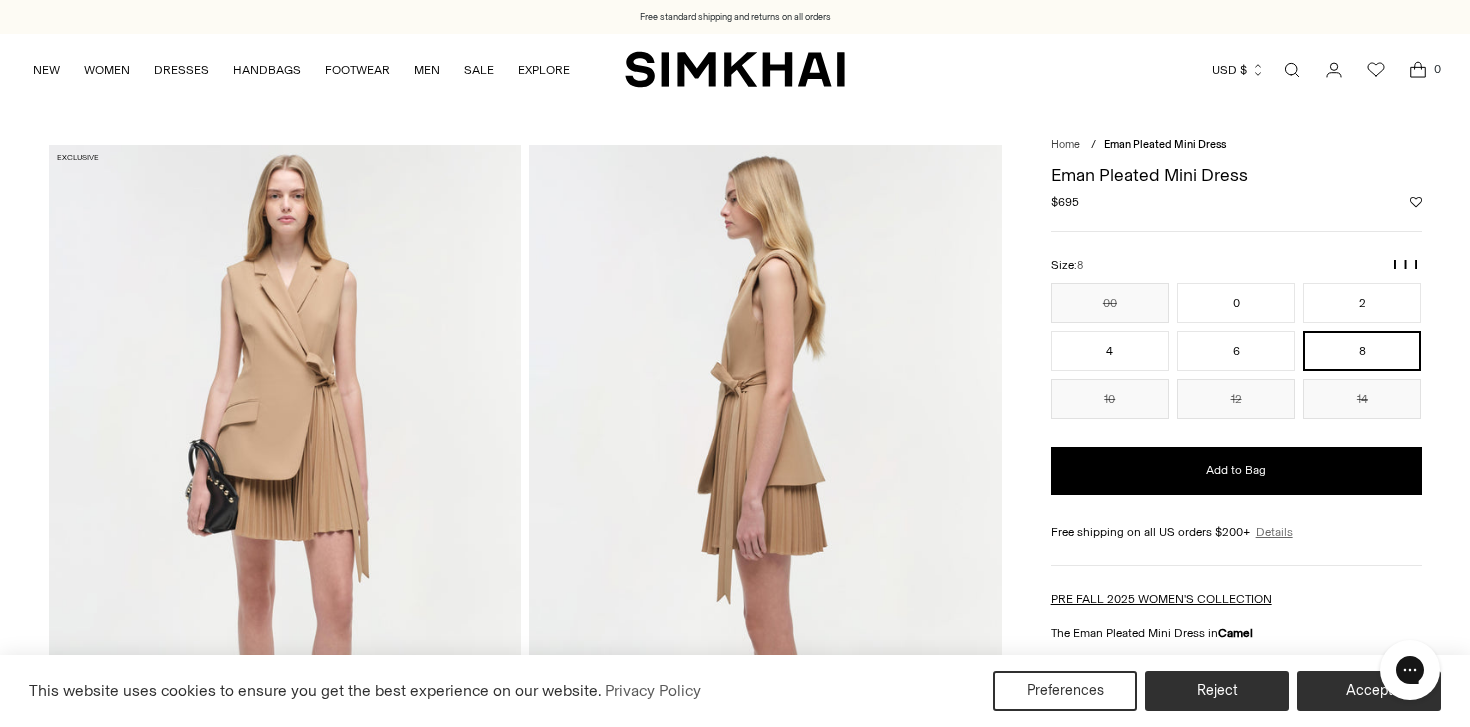click on "Details" at bounding box center [1274, 532] 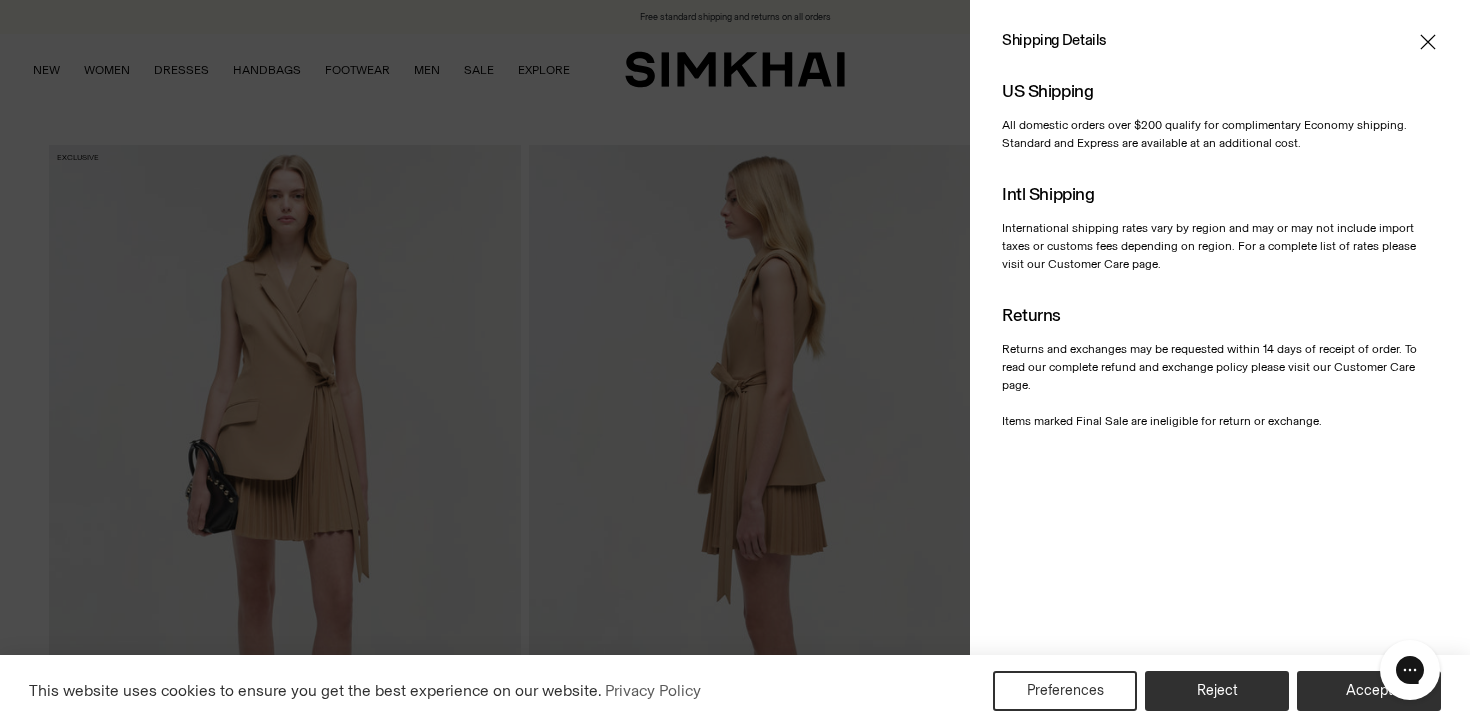 click at bounding box center [1220, 42] 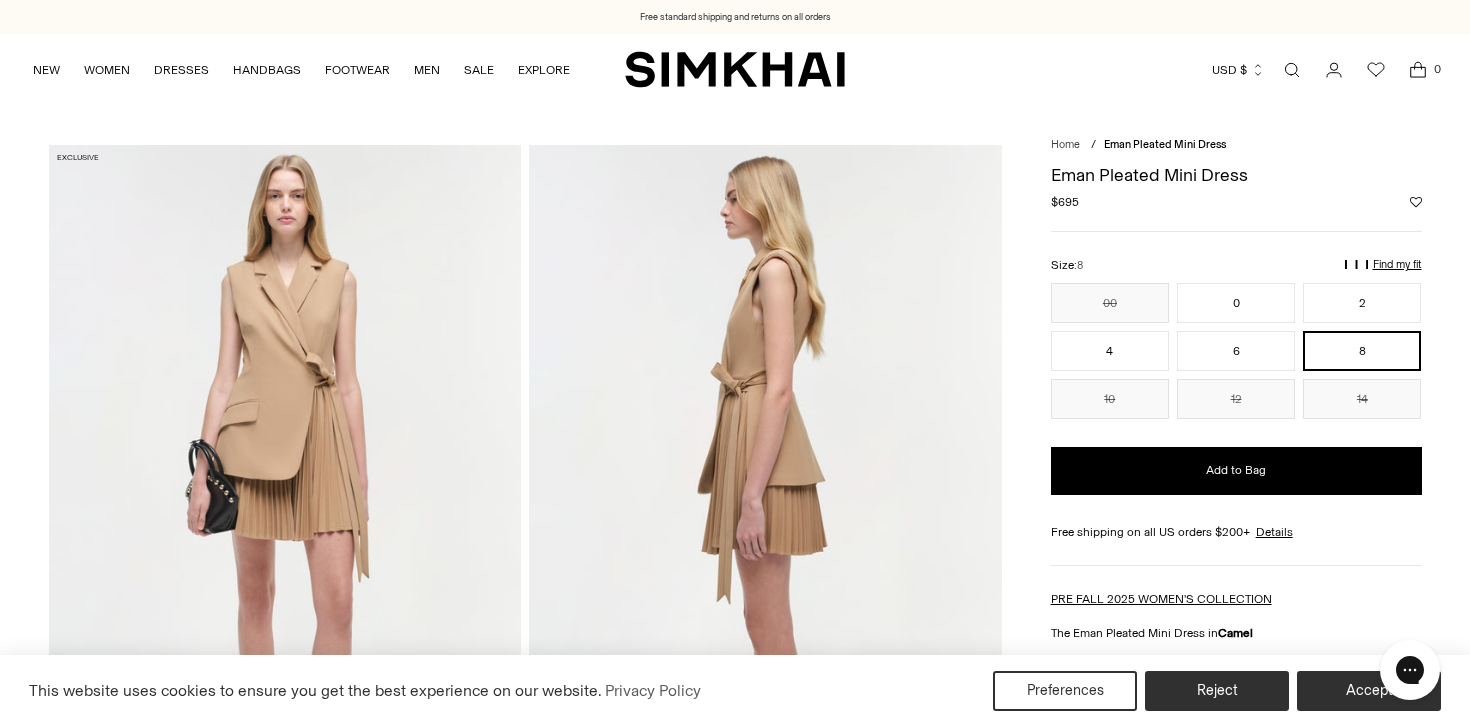 click on "Find my fit" at bounding box center (1167, 273) 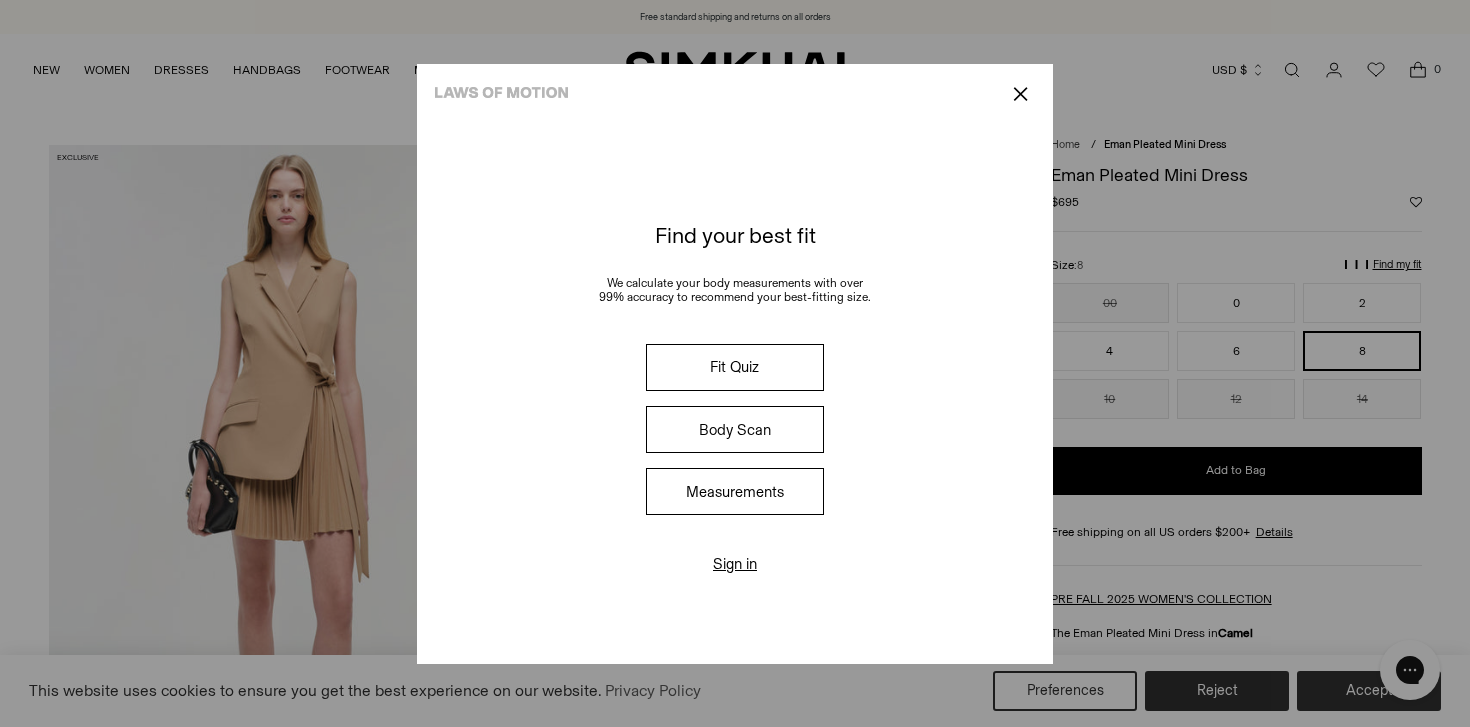 click on "Measurements" at bounding box center (735, 491) 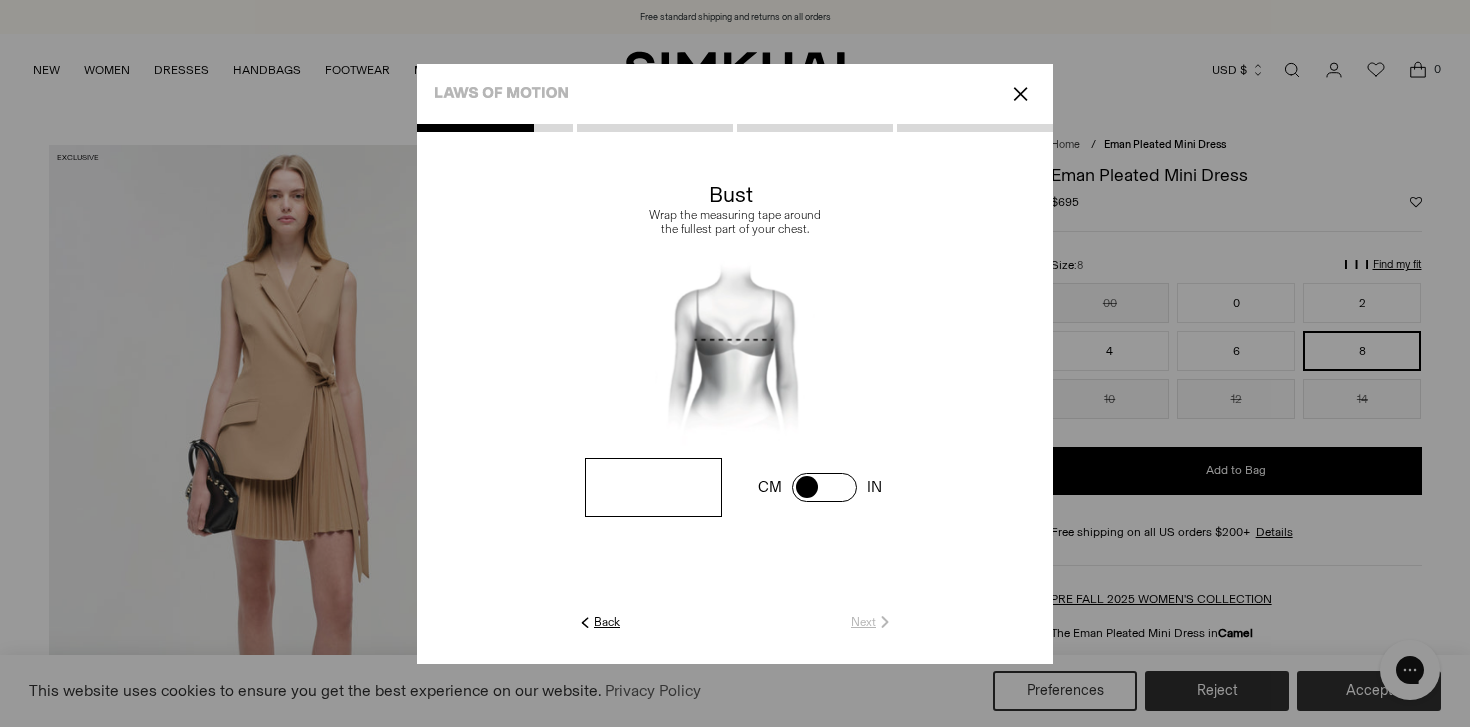 click at bounding box center [653, 487] 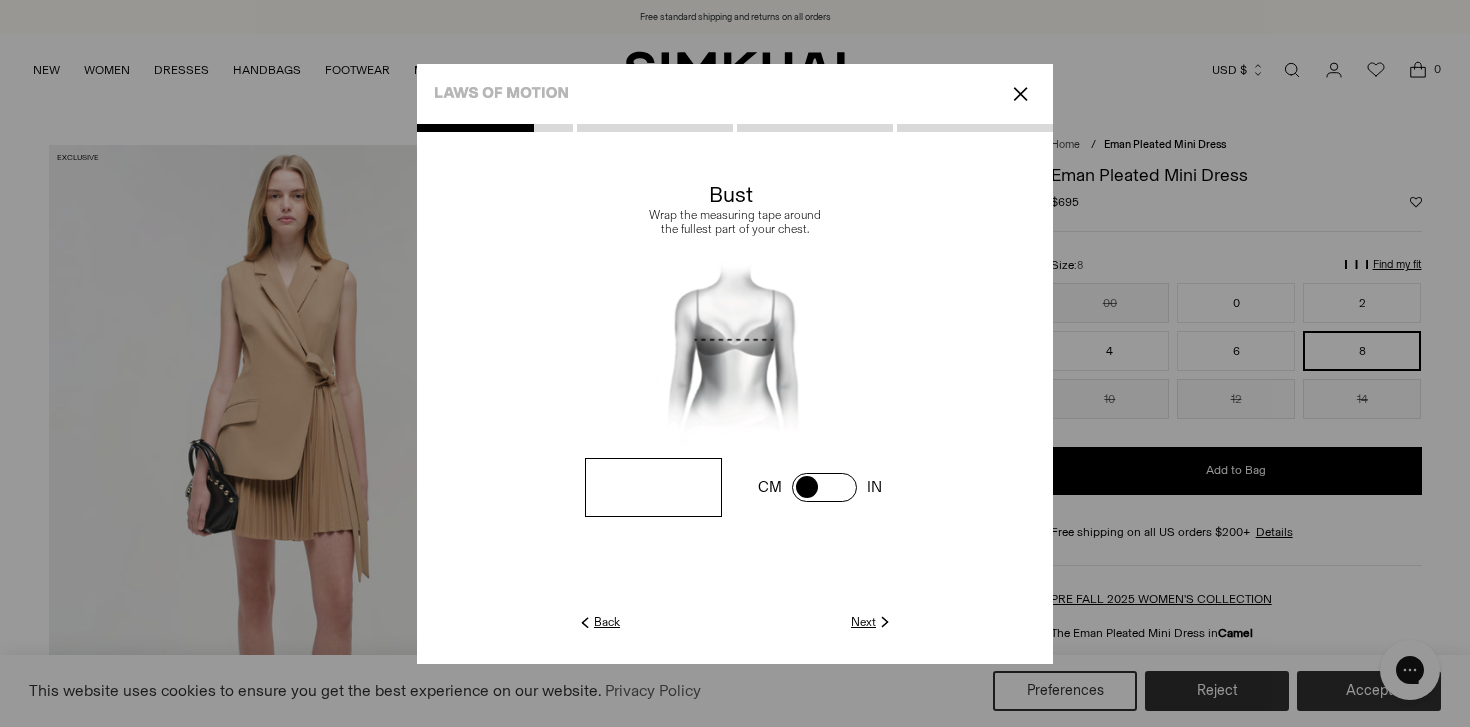 type on "**" 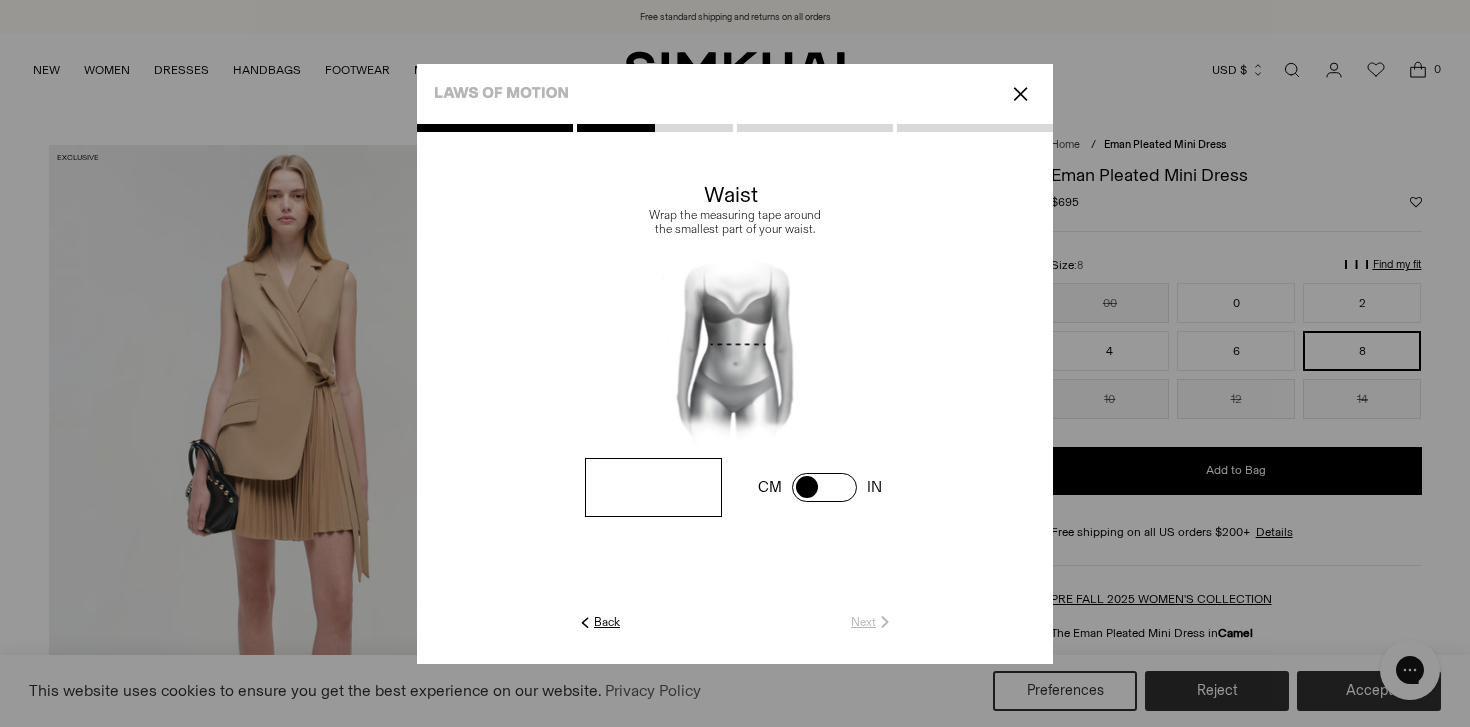 click at bounding box center (0, 0) 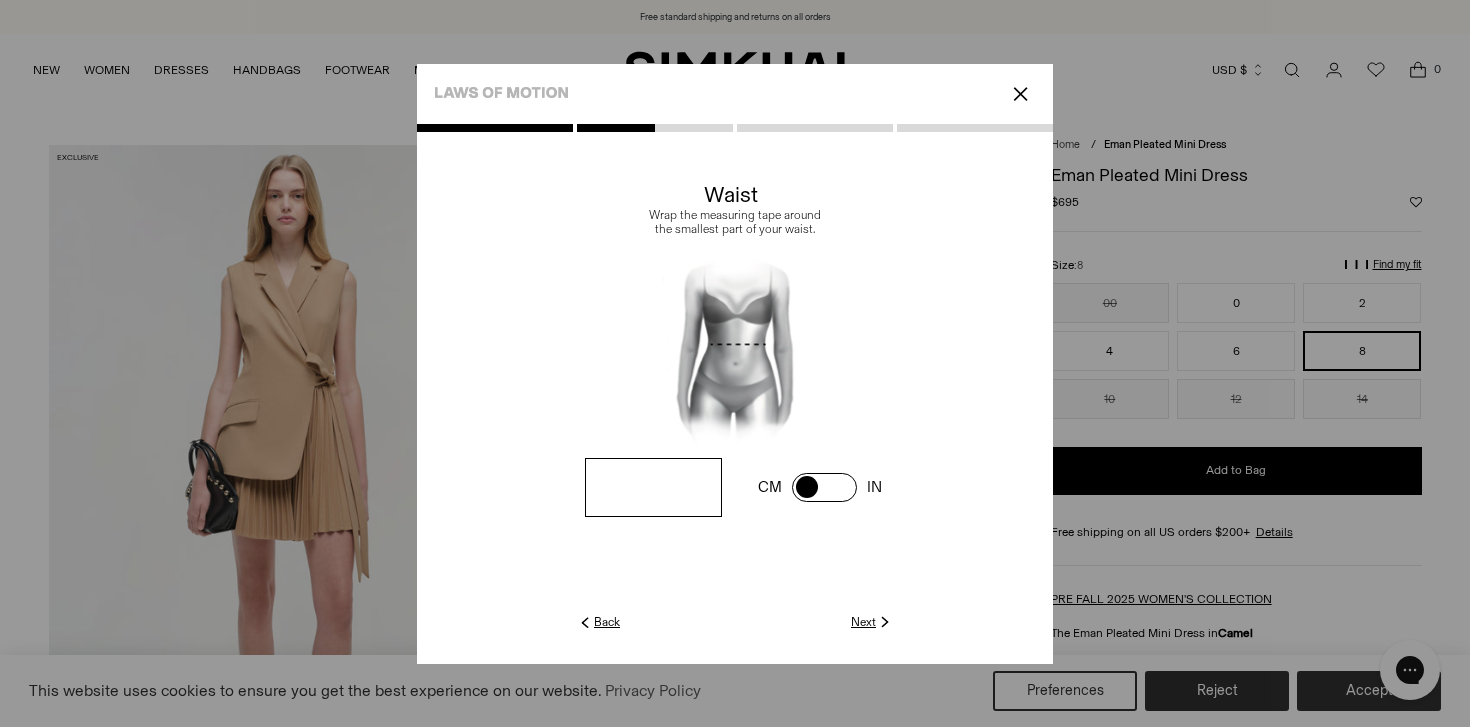 type on "**" 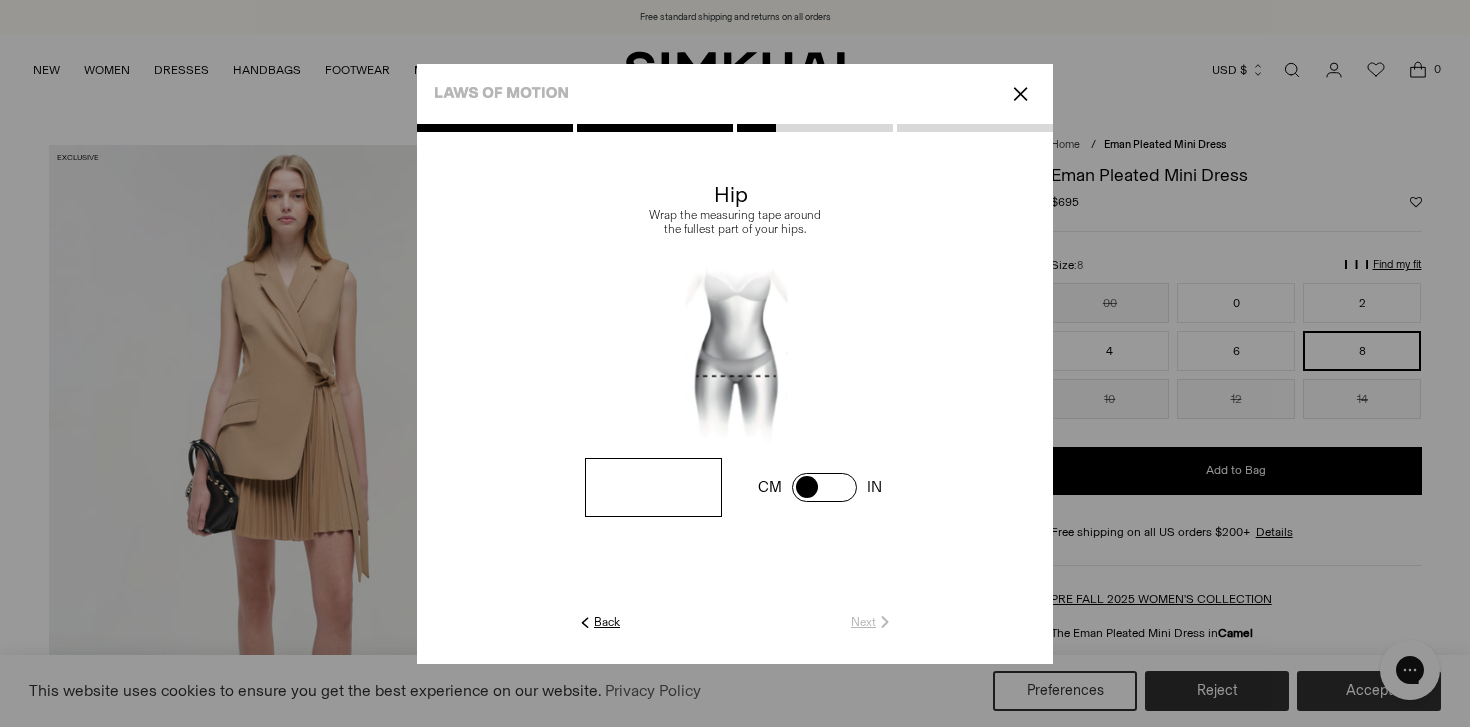 click at bounding box center (0, 0) 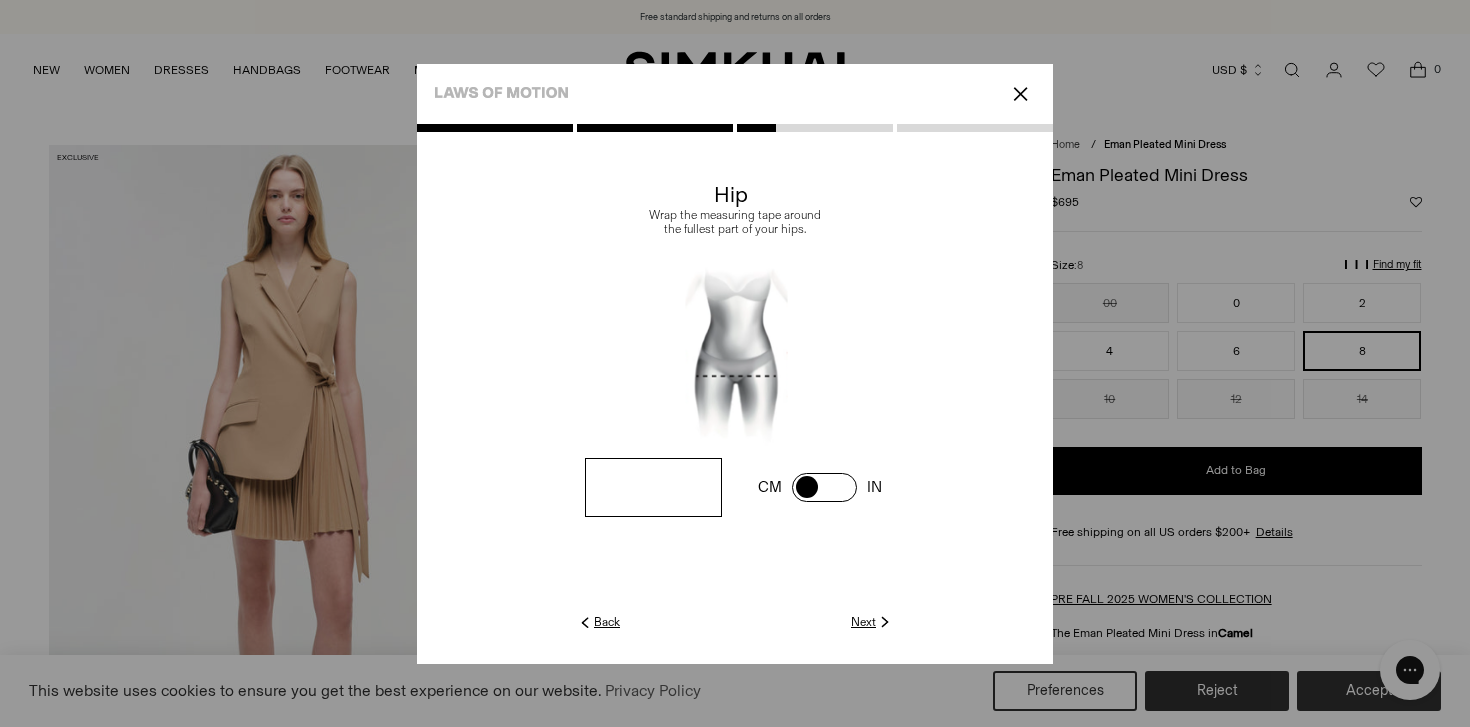 type on "**" 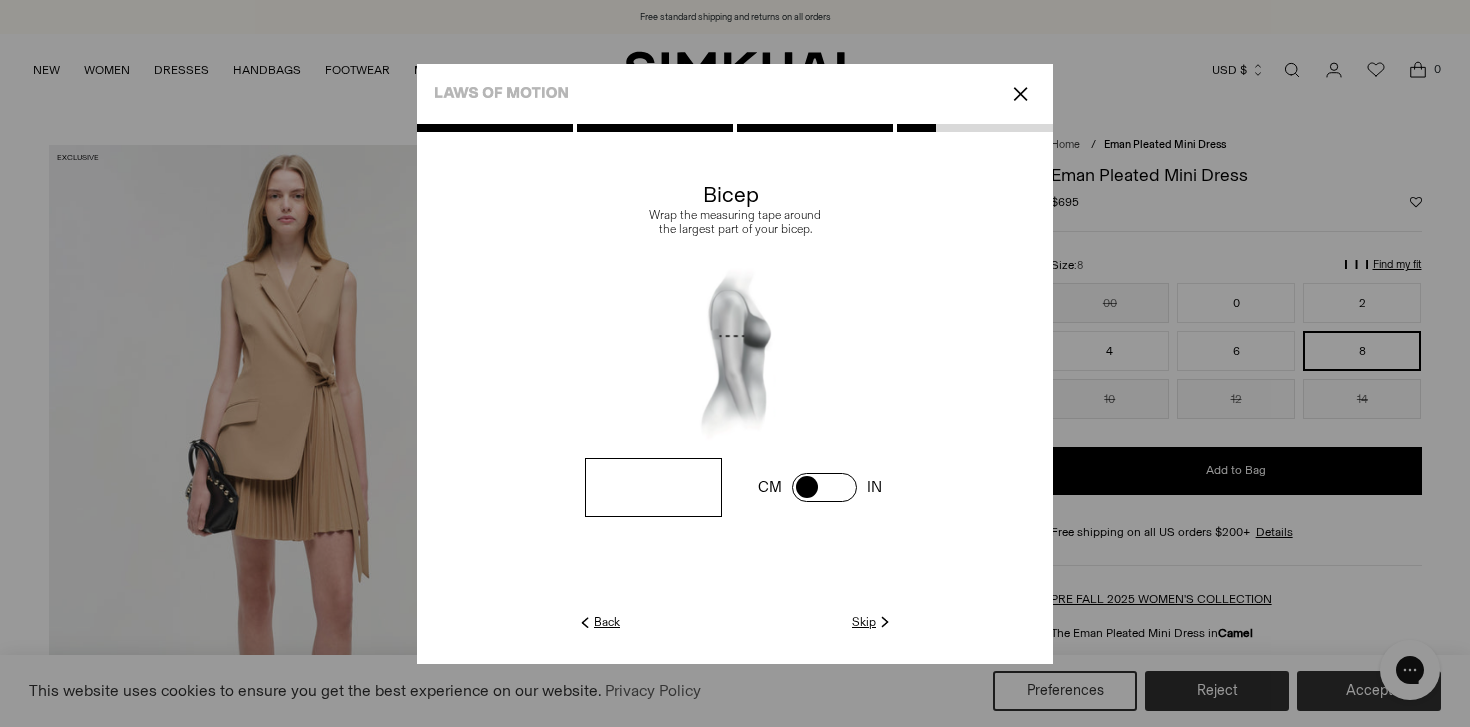 click on "Skip" 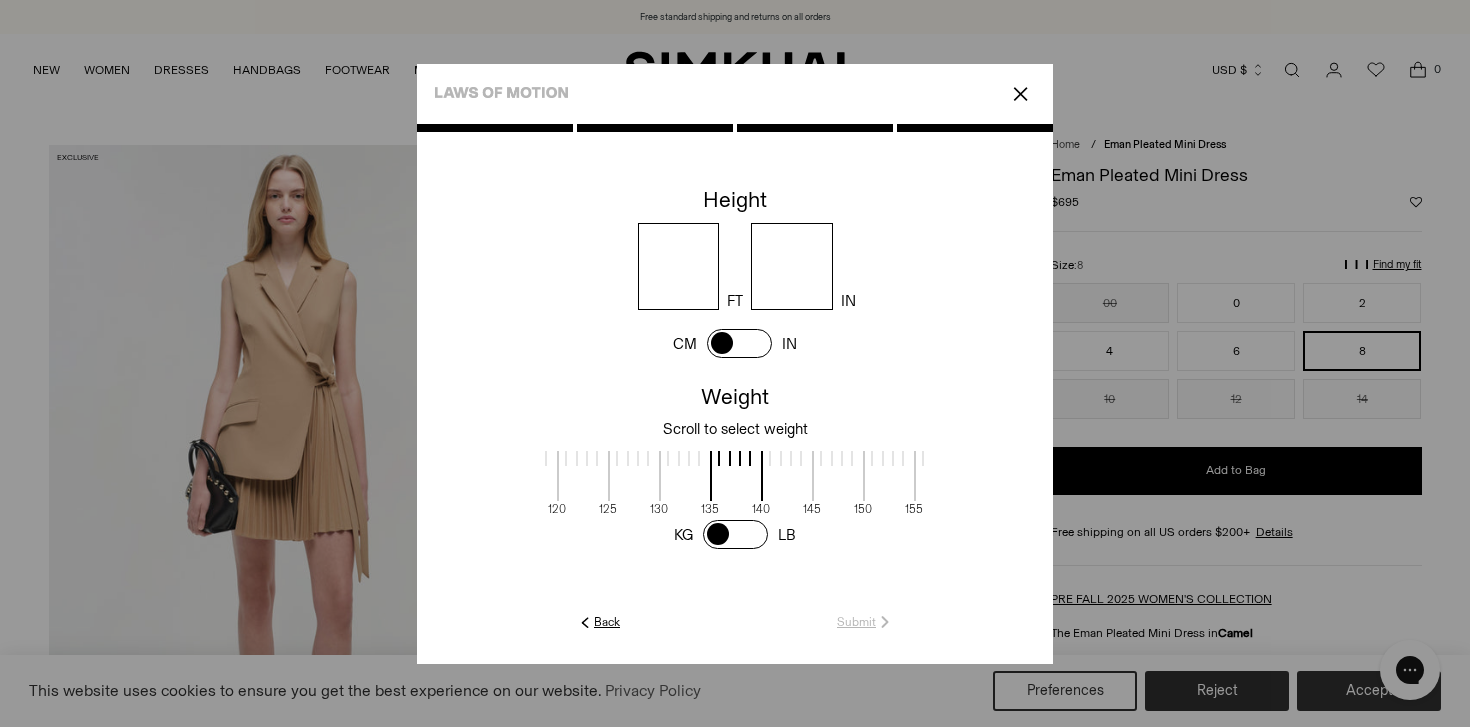 click at bounding box center [679, 266] 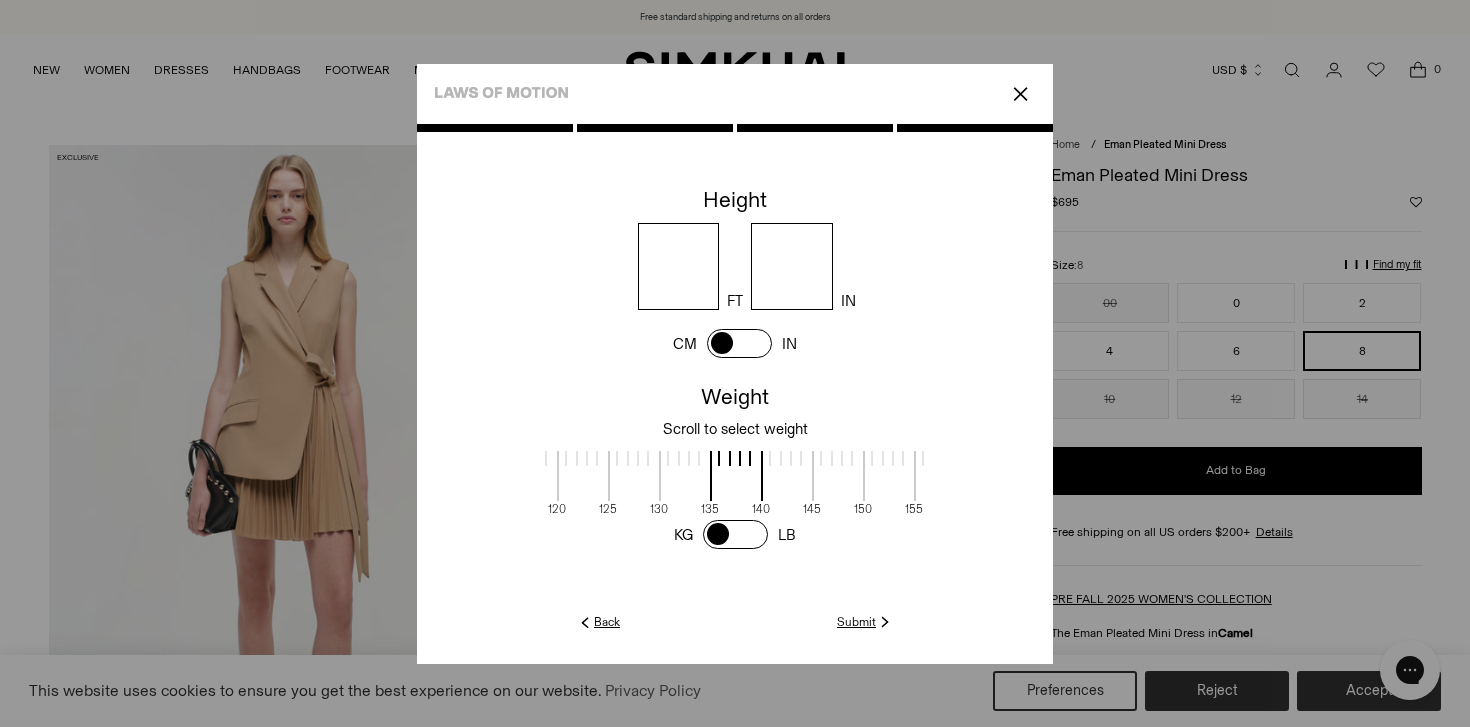 type on "*" 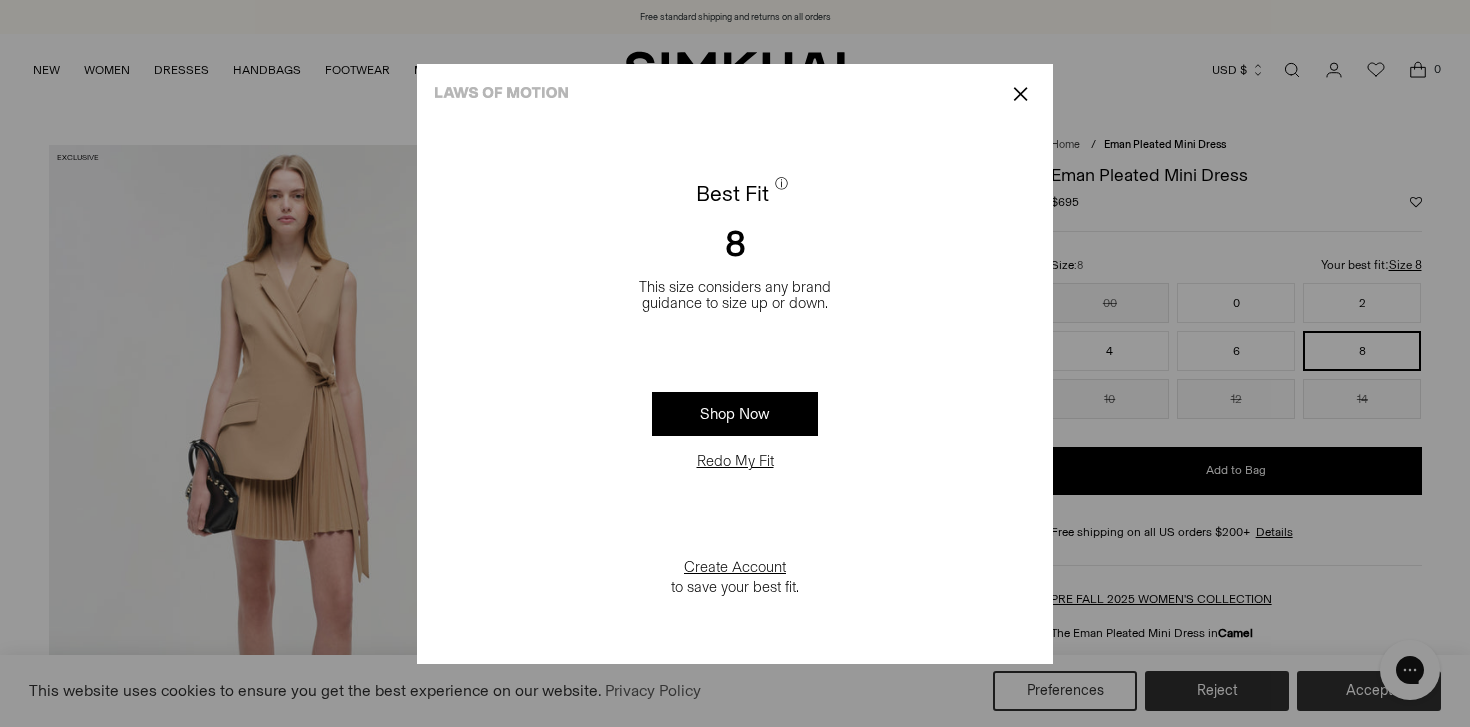 click on "✕" at bounding box center [1020, 94] 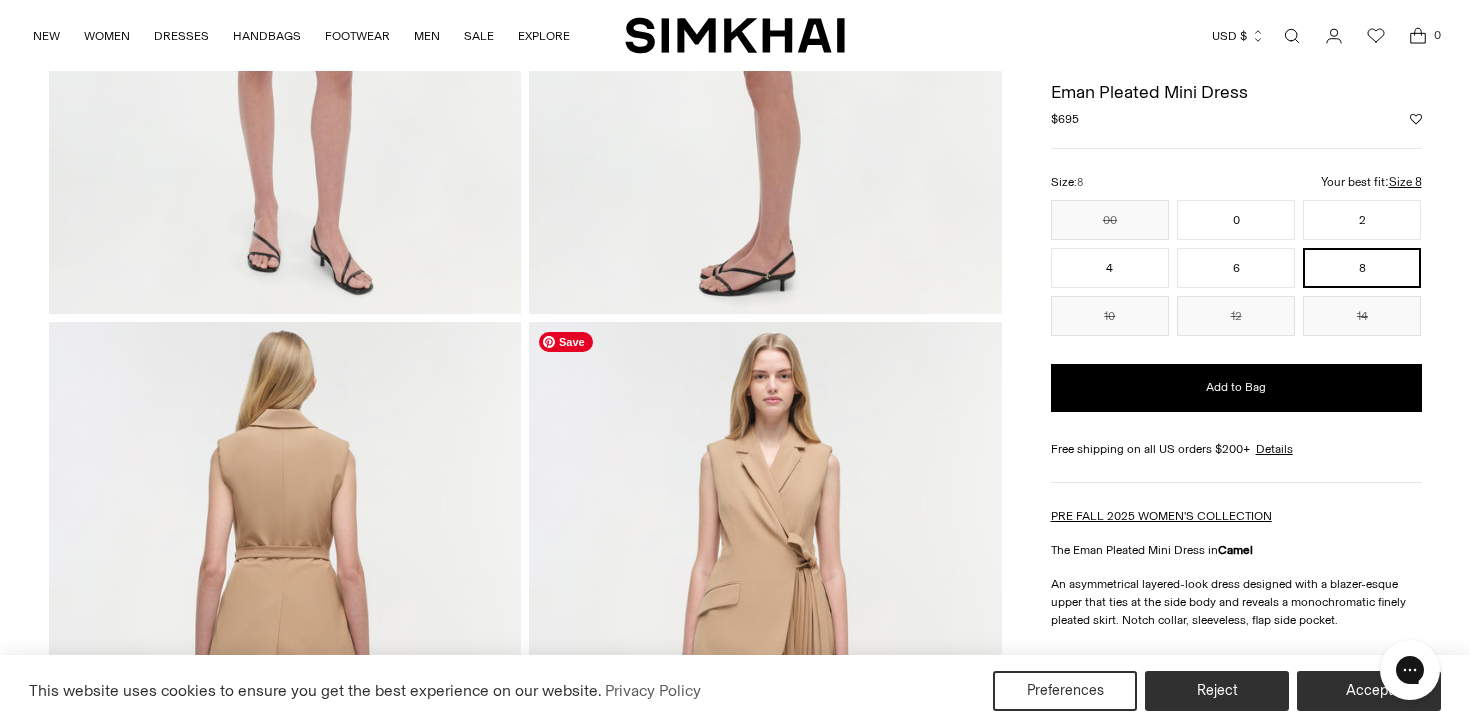 scroll, scrollTop: 0, scrollLeft: 0, axis: both 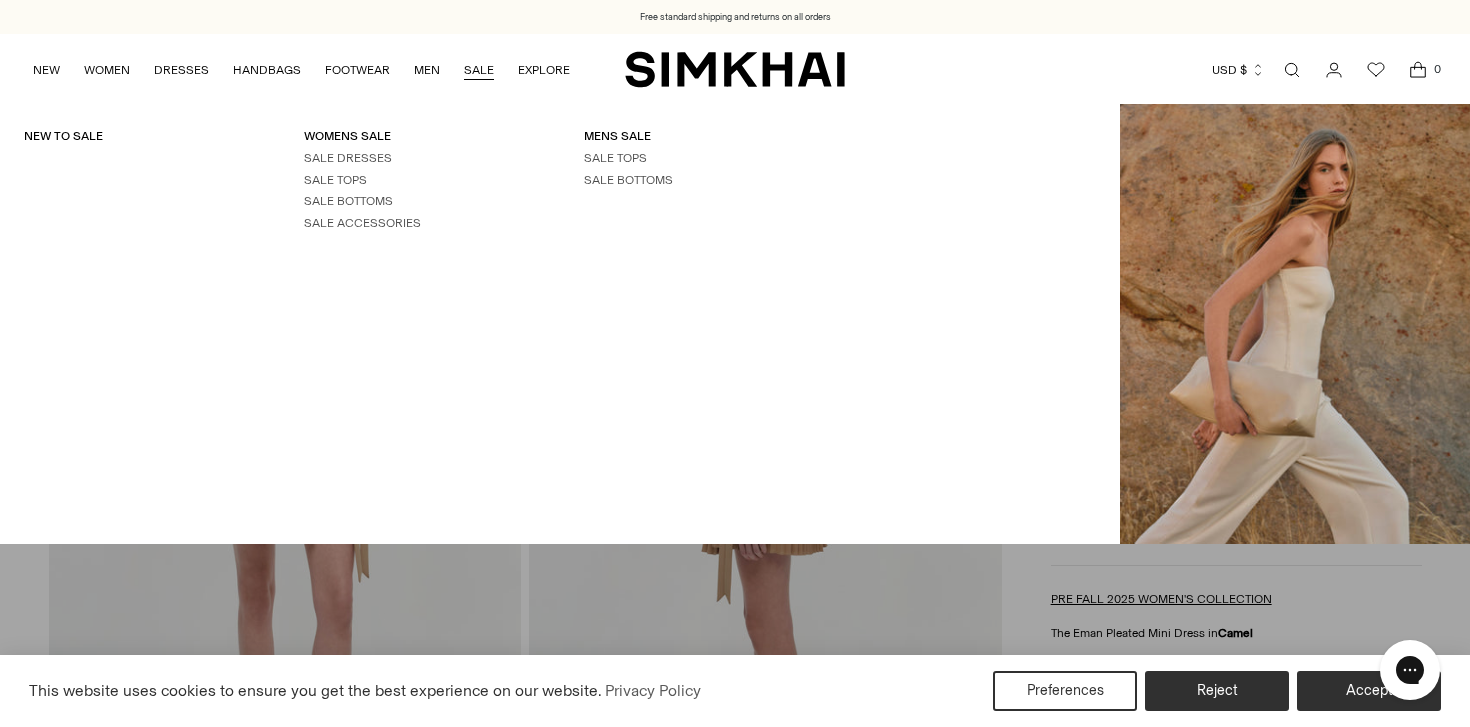 click on "SALE" at bounding box center (479, 70) 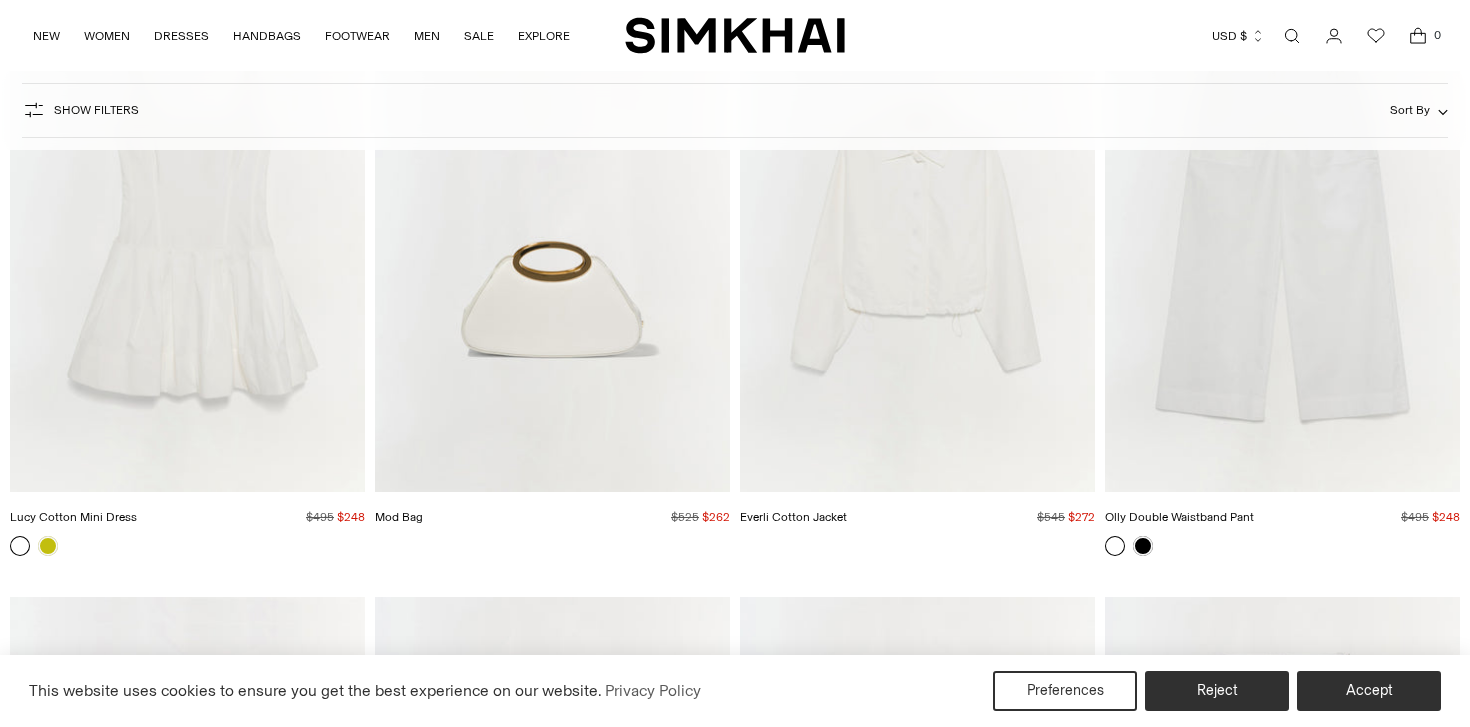 scroll, scrollTop: 384, scrollLeft: 0, axis: vertical 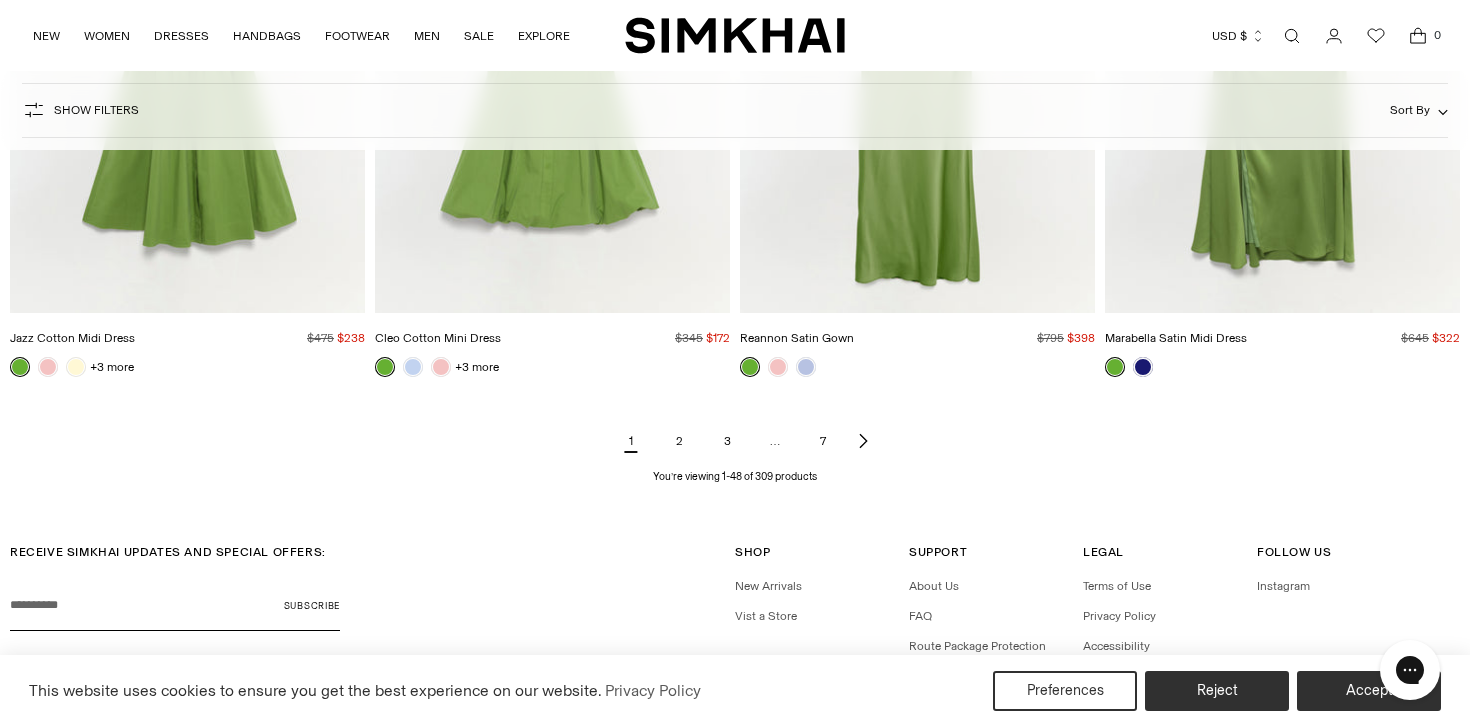 click on "1
2
3
…
7" at bounding box center (735, 441) 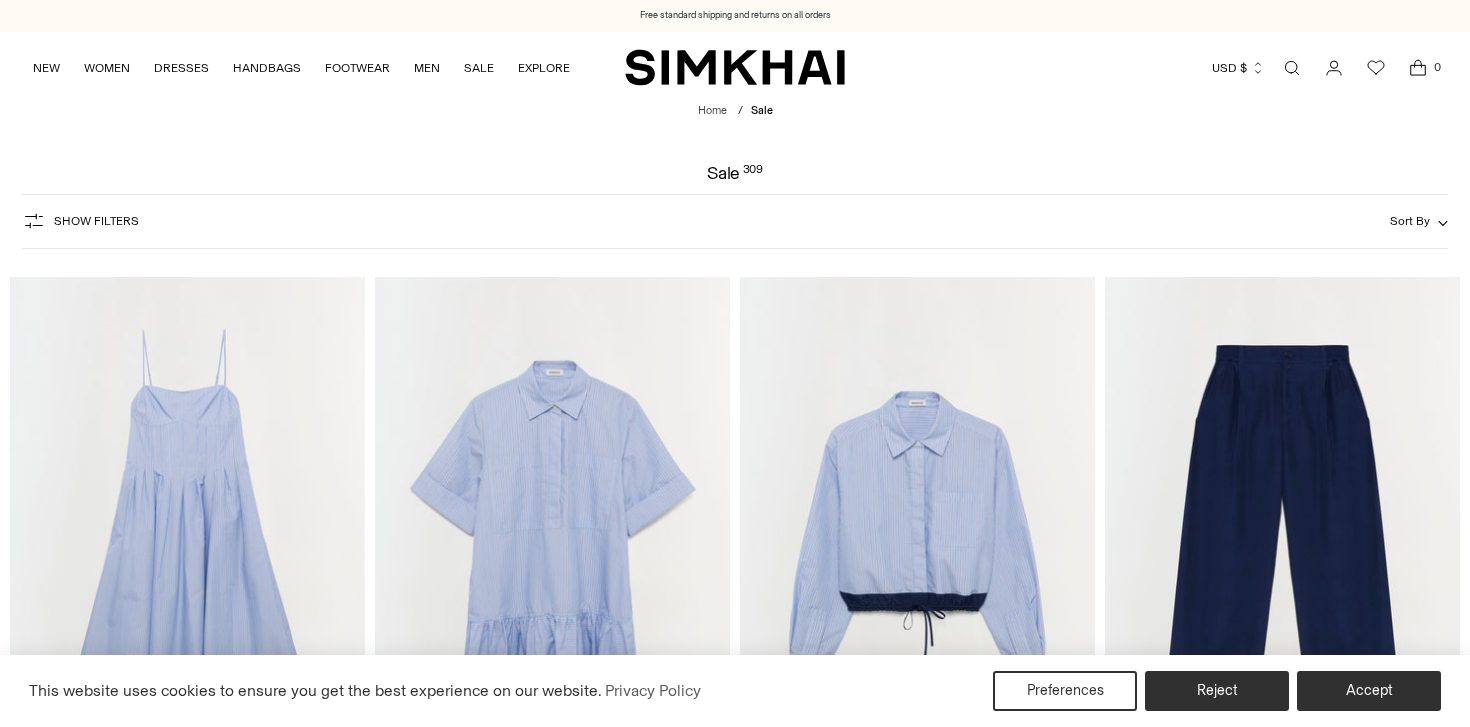 scroll, scrollTop: 227, scrollLeft: 0, axis: vertical 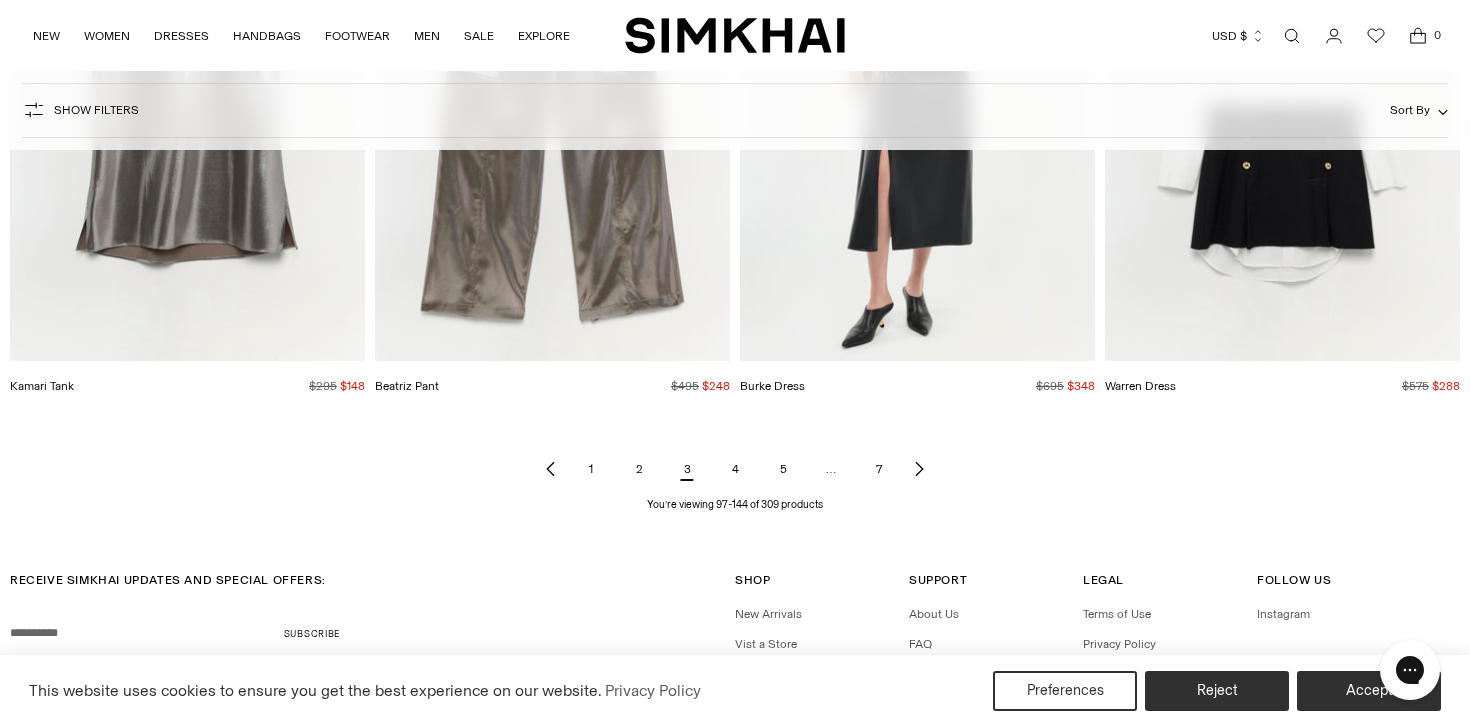click on "4" at bounding box center [735, 469] 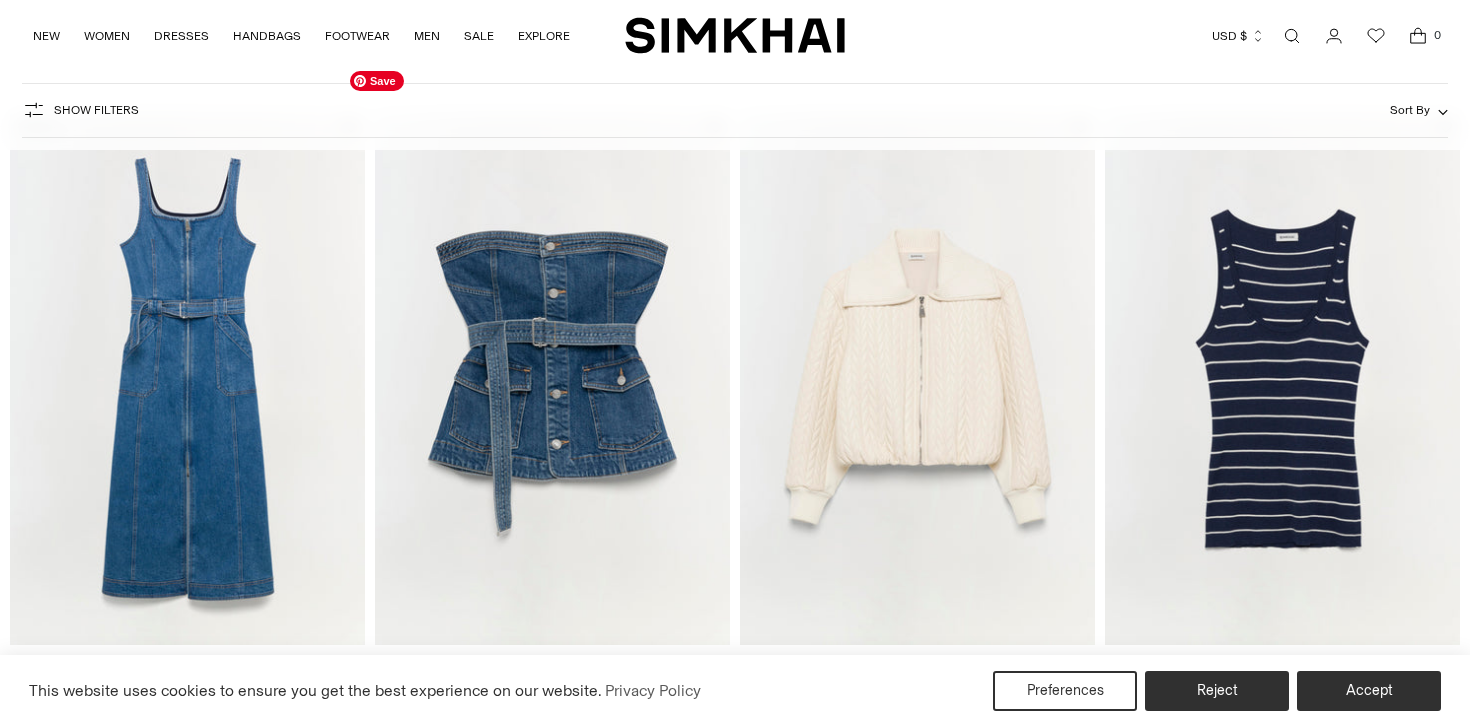 scroll, scrollTop: 185, scrollLeft: 0, axis: vertical 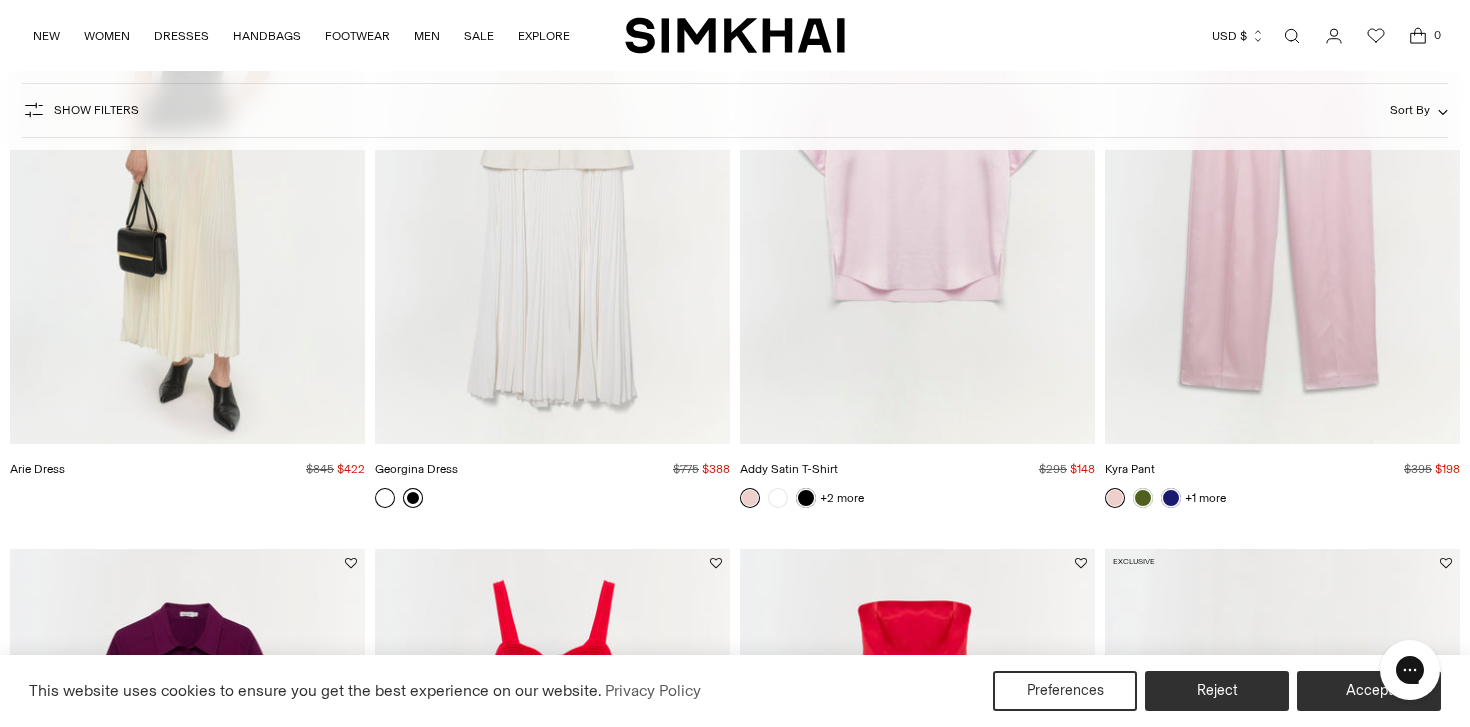 click at bounding box center (413, 498) 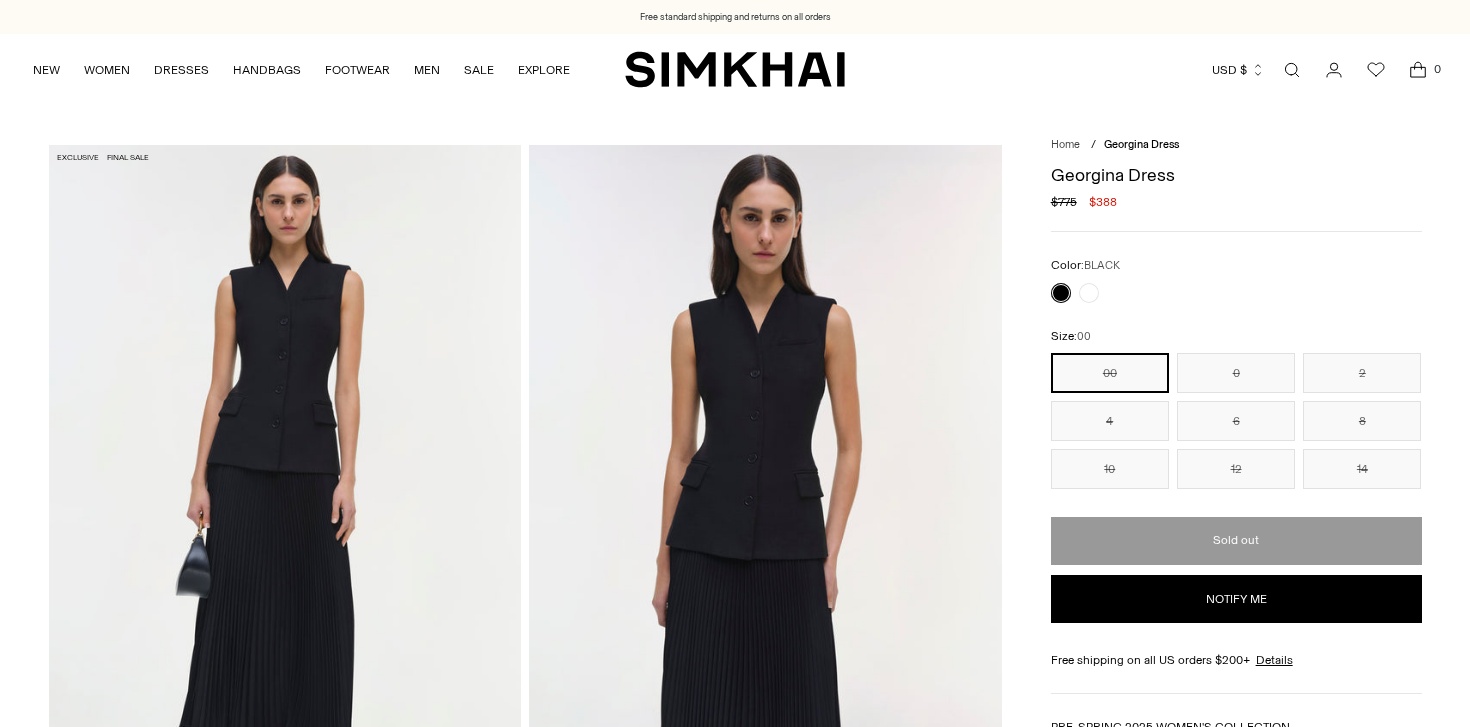 scroll, scrollTop: 0, scrollLeft: 0, axis: both 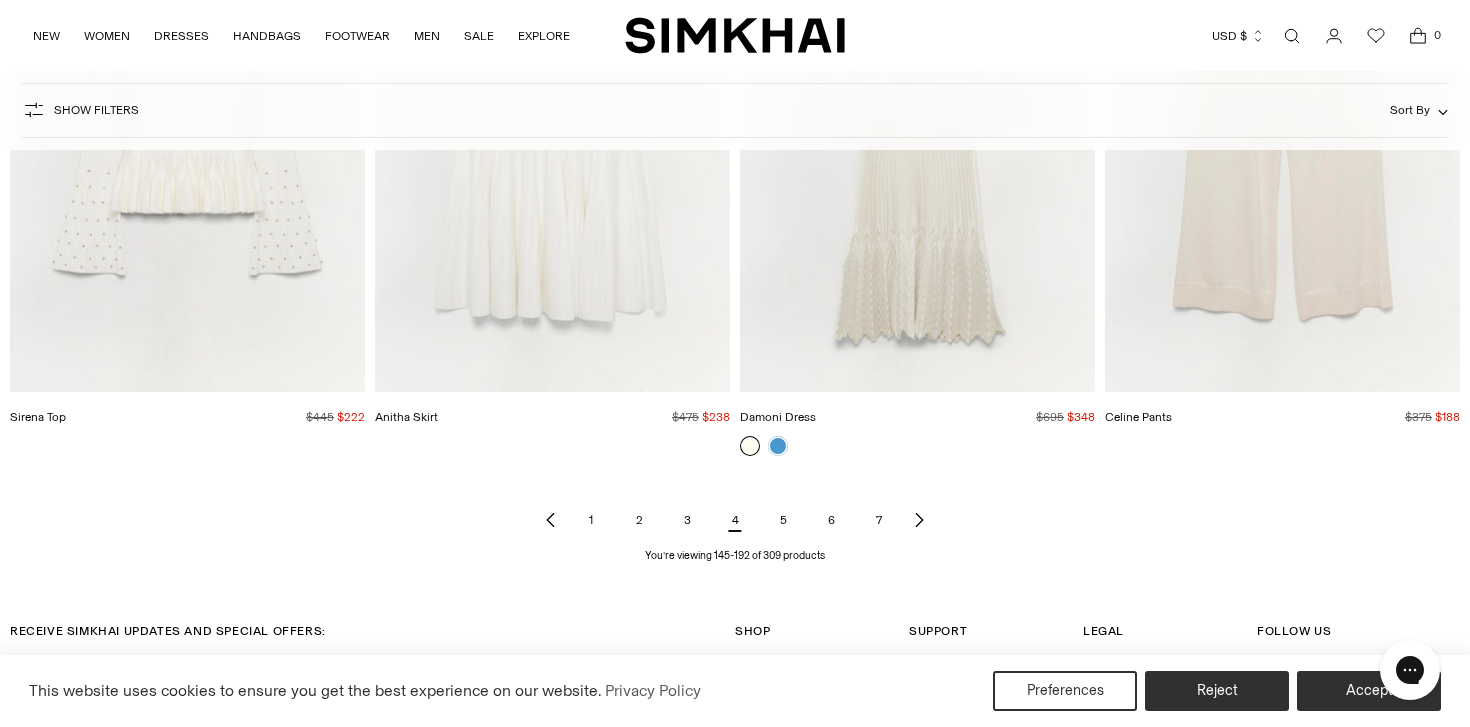 click on "5" at bounding box center (783, 520) 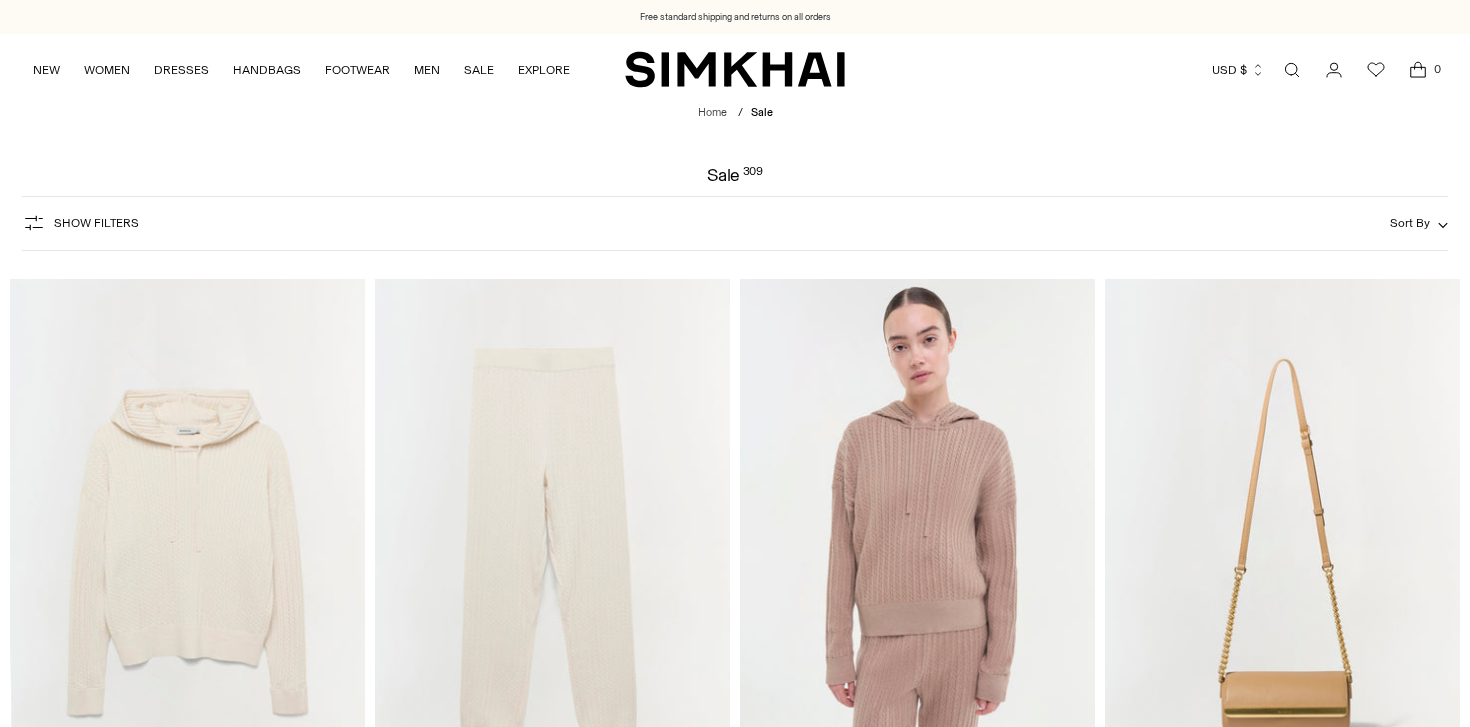 scroll, scrollTop: 0, scrollLeft: 0, axis: both 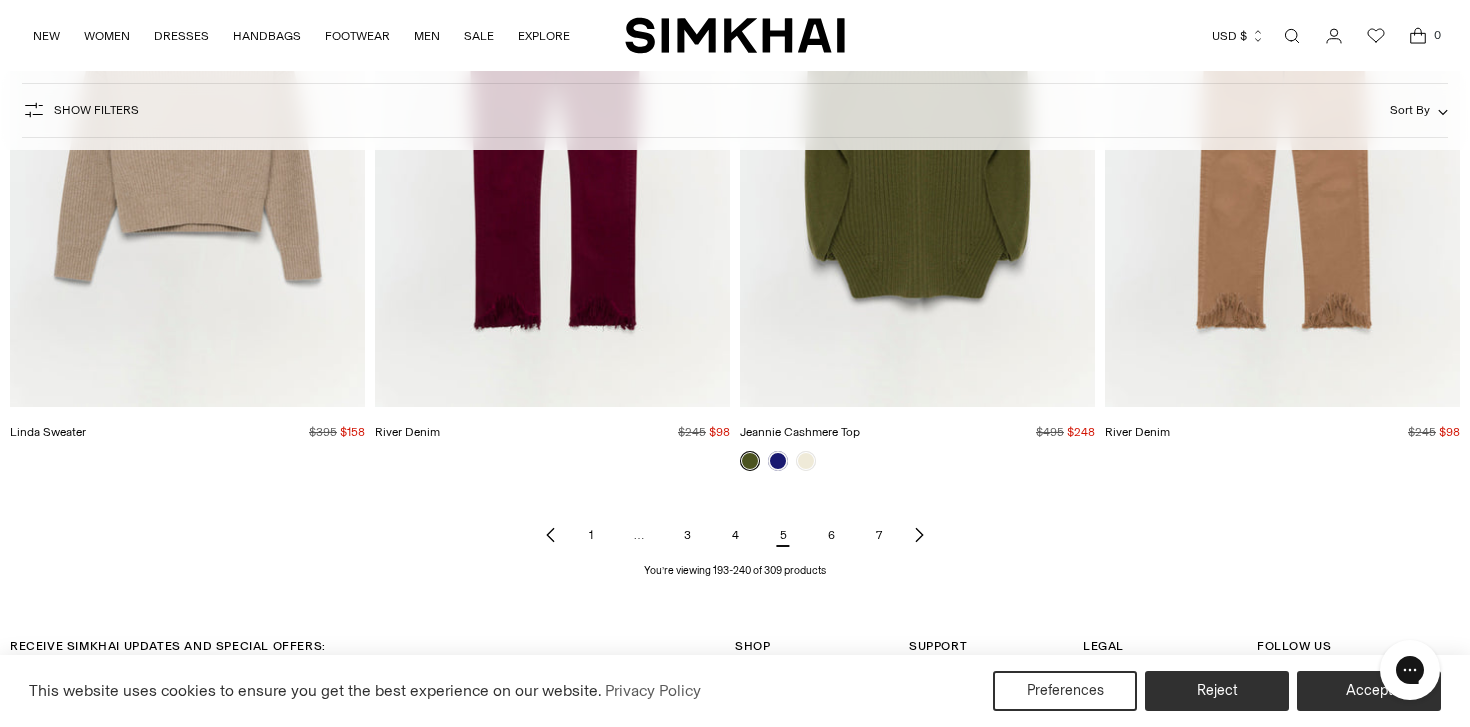 click on "7" at bounding box center [879, 535] 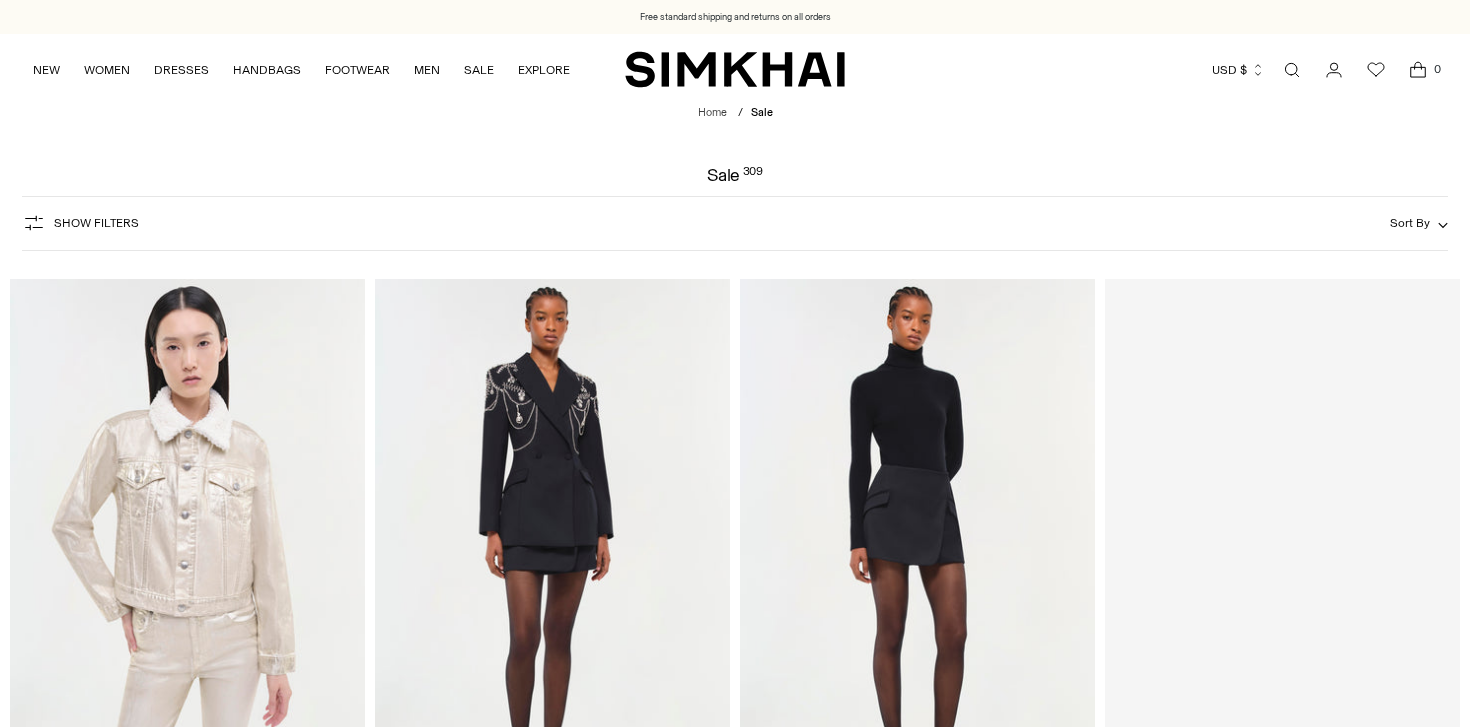 scroll, scrollTop: 0, scrollLeft: 0, axis: both 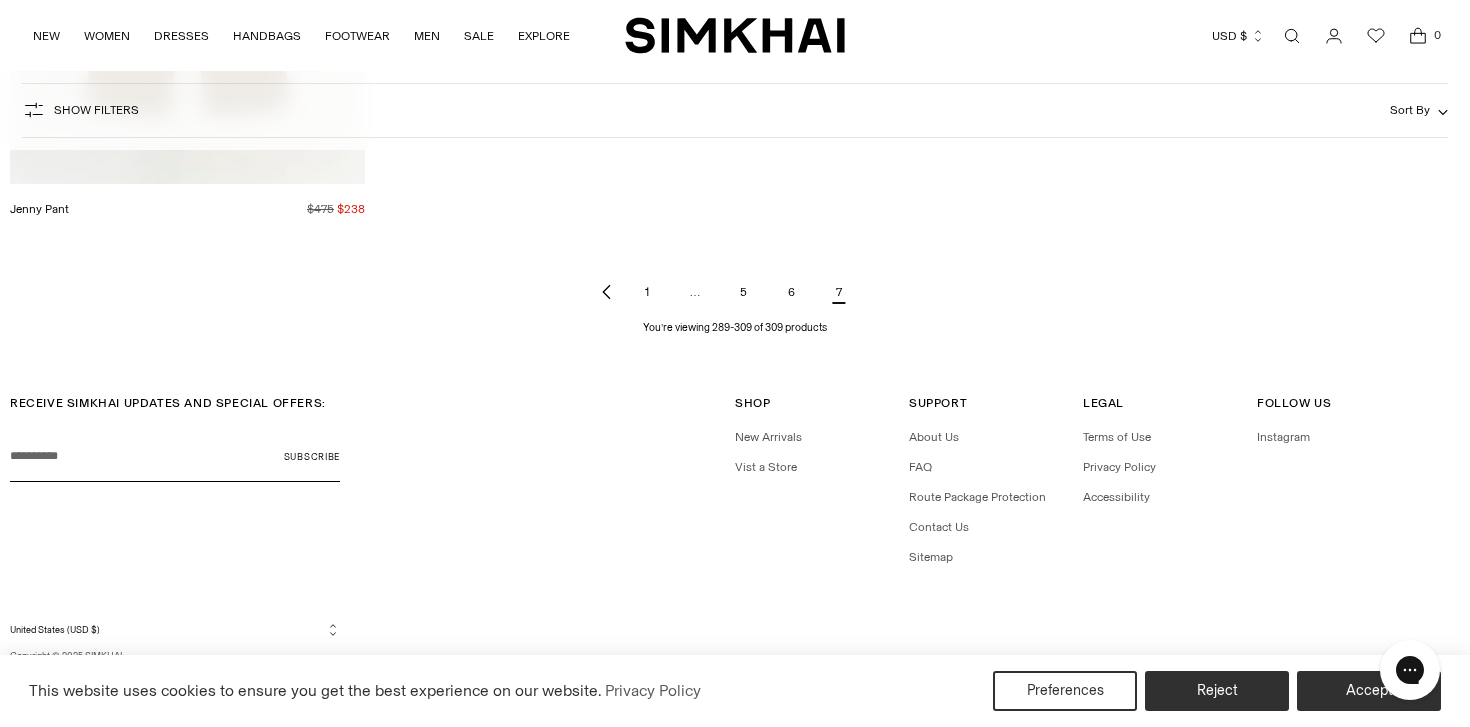 click on "1" at bounding box center (647, 292) 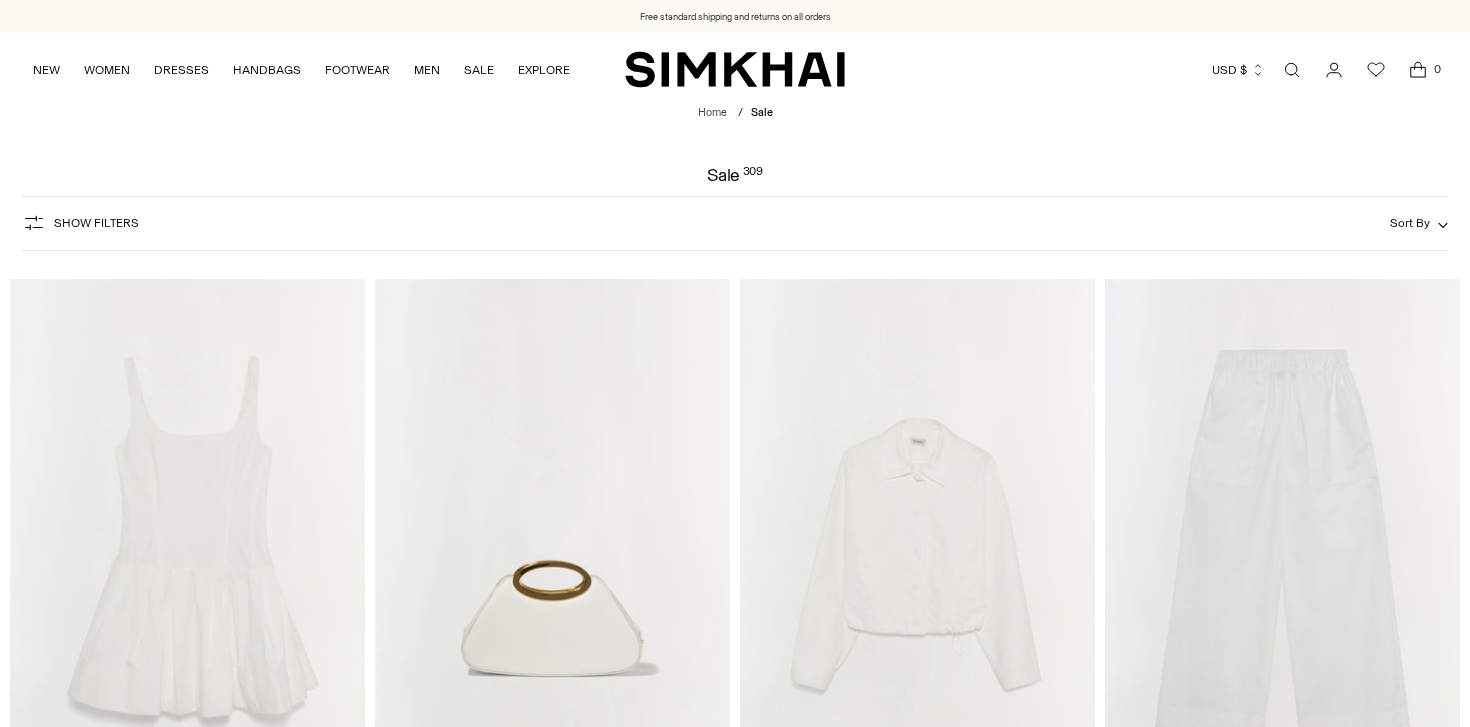 scroll, scrollTop: 0, scrollLeft: 0, axis: both 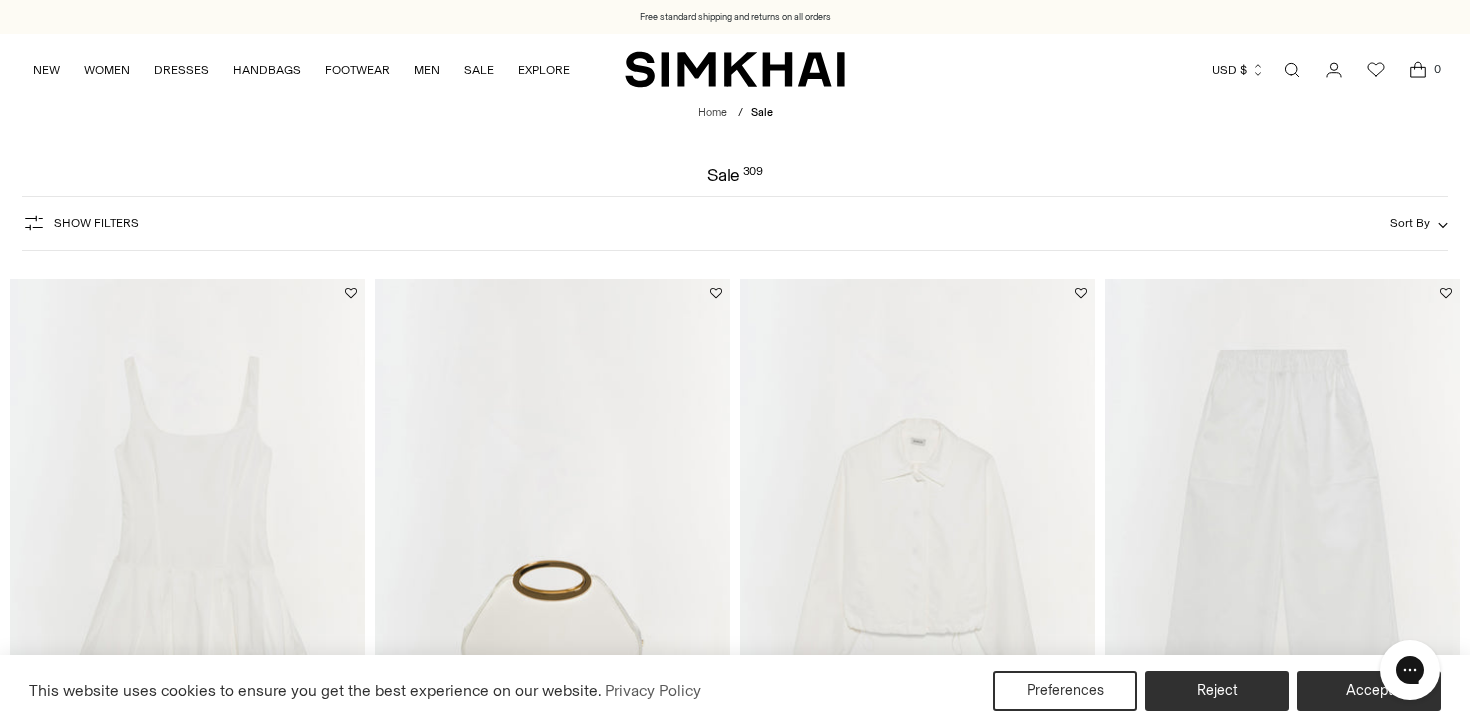 click on "Sort By" at bounding box center [1419, 223] 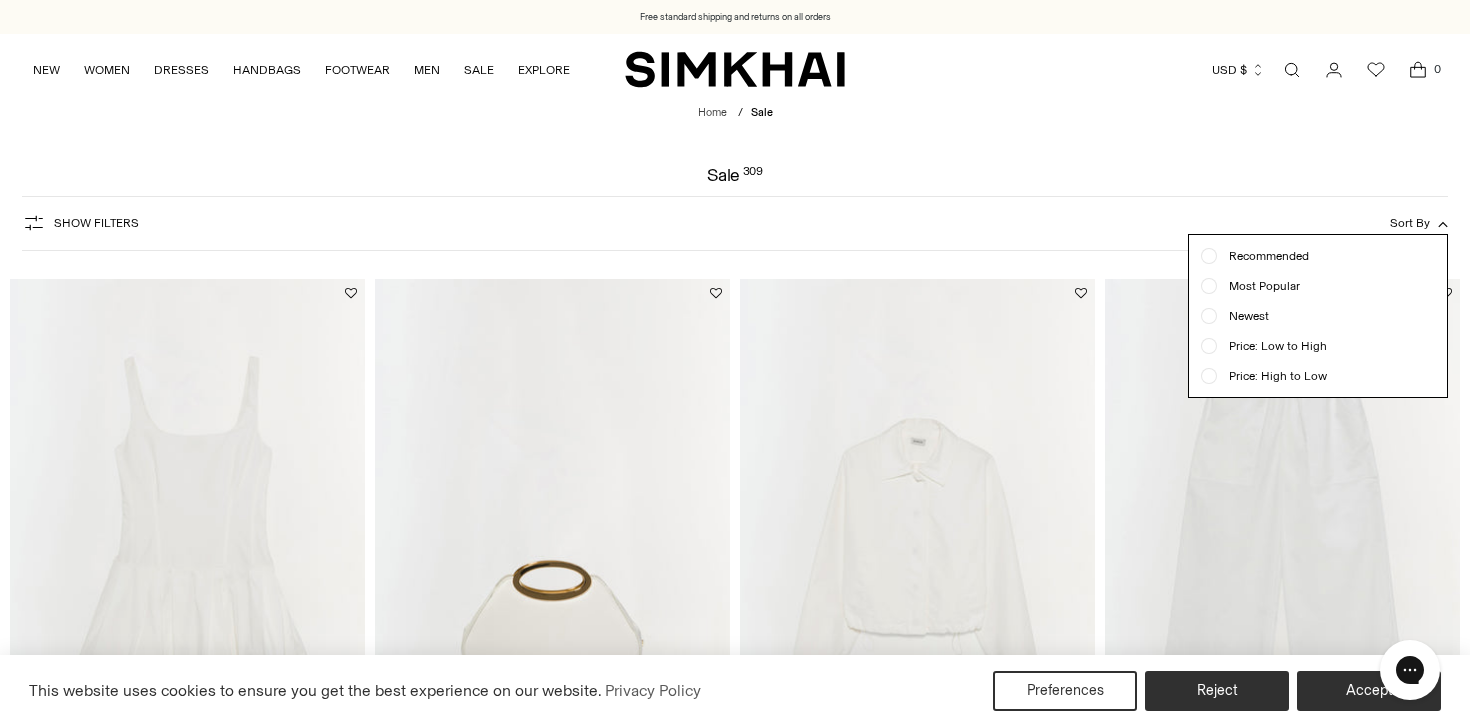 click on "Show Filters" at bounding box center [96, 223] 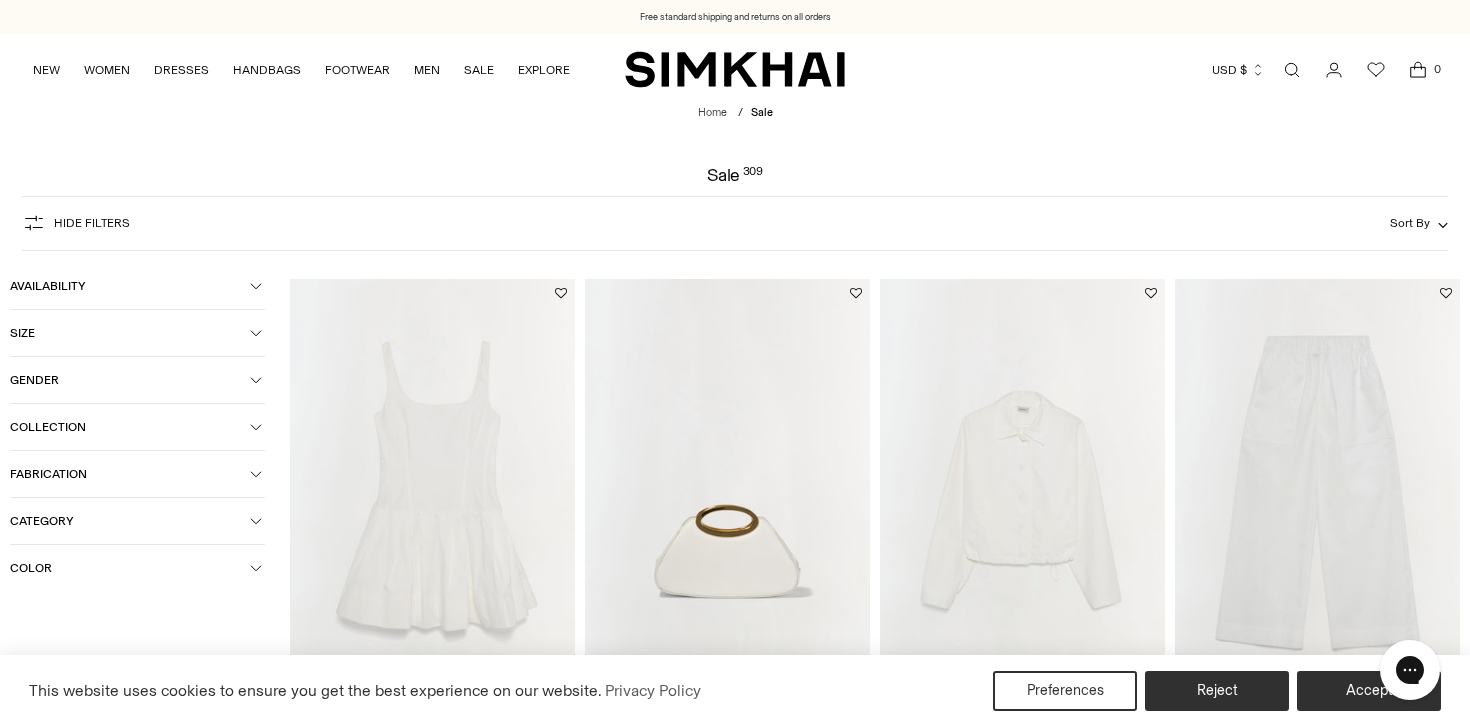 click on "Category" at bounding box center (130, 521) 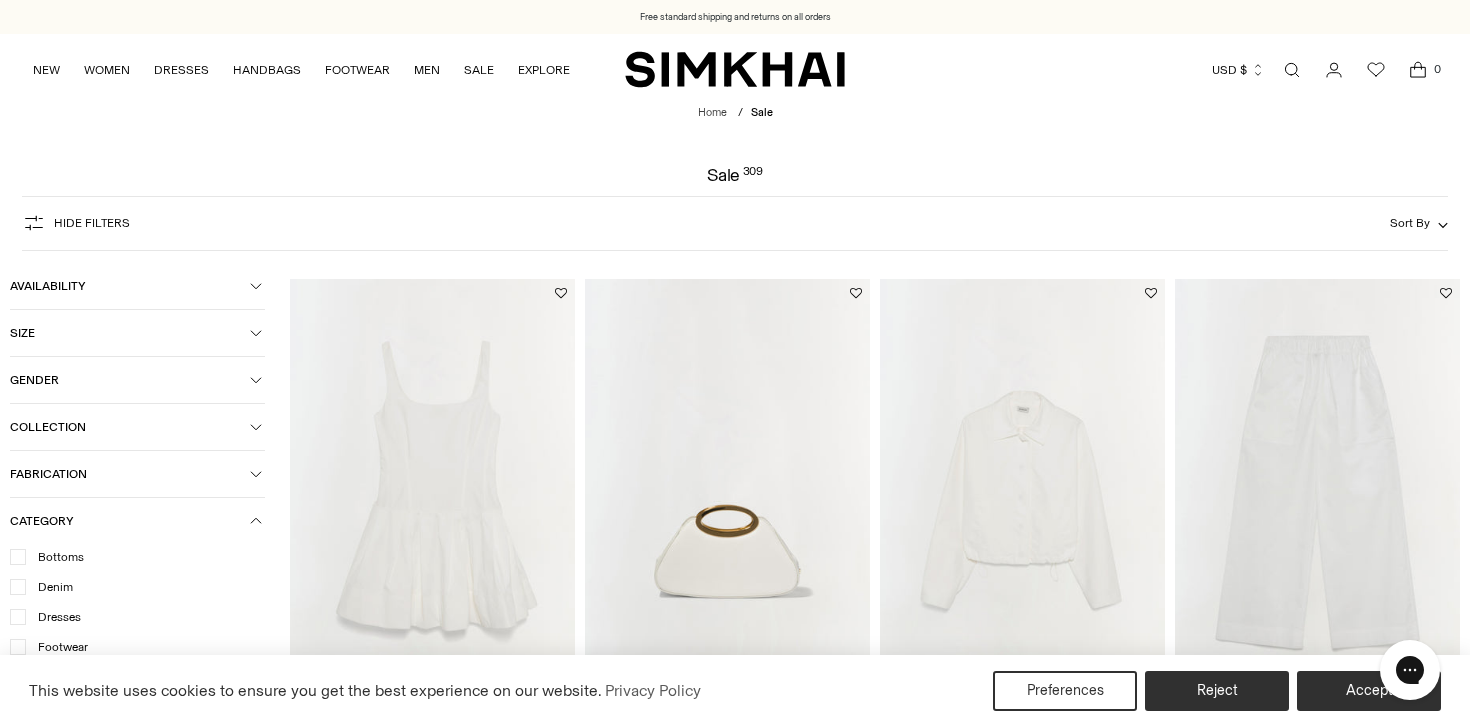 click on "Dresses" at bounding box center [53, 617] 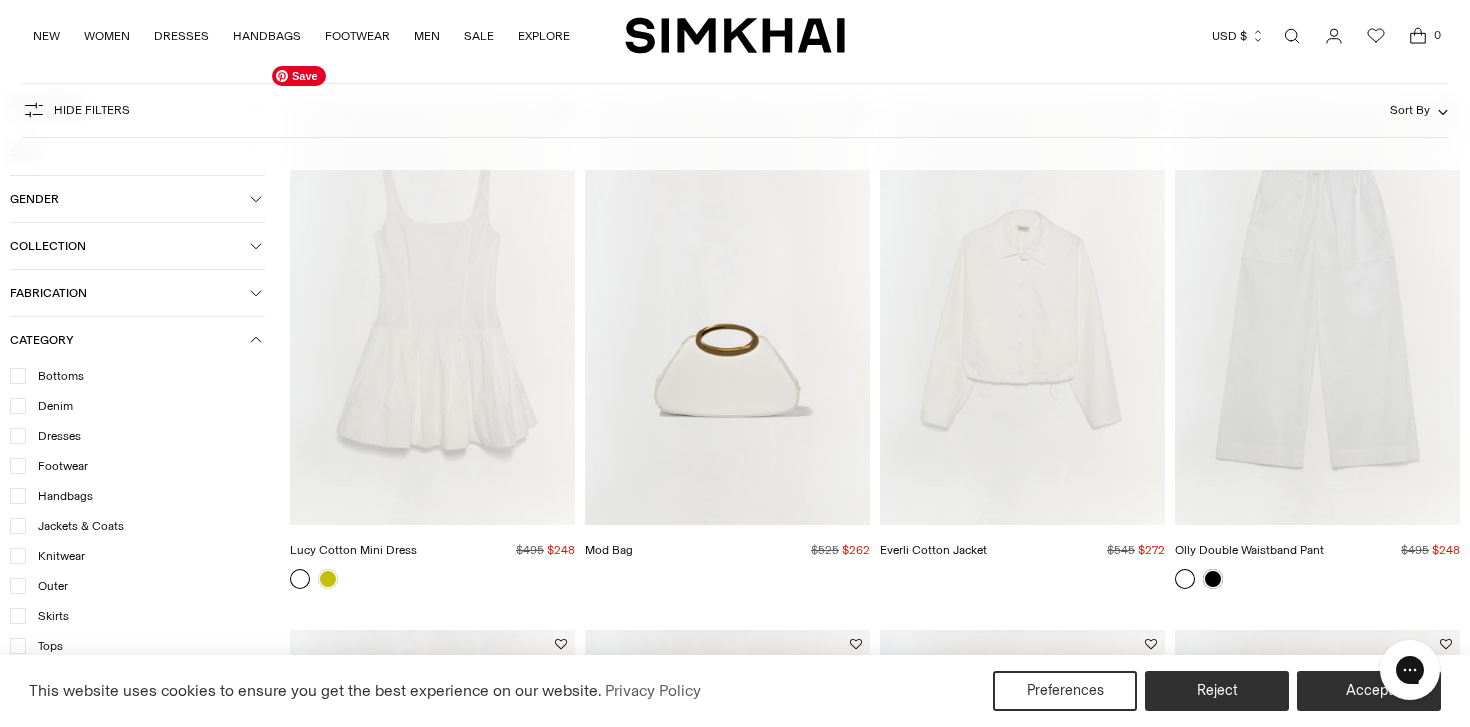 scroll, scrollTop: 255, scrollLeft: 0, axis: vertical 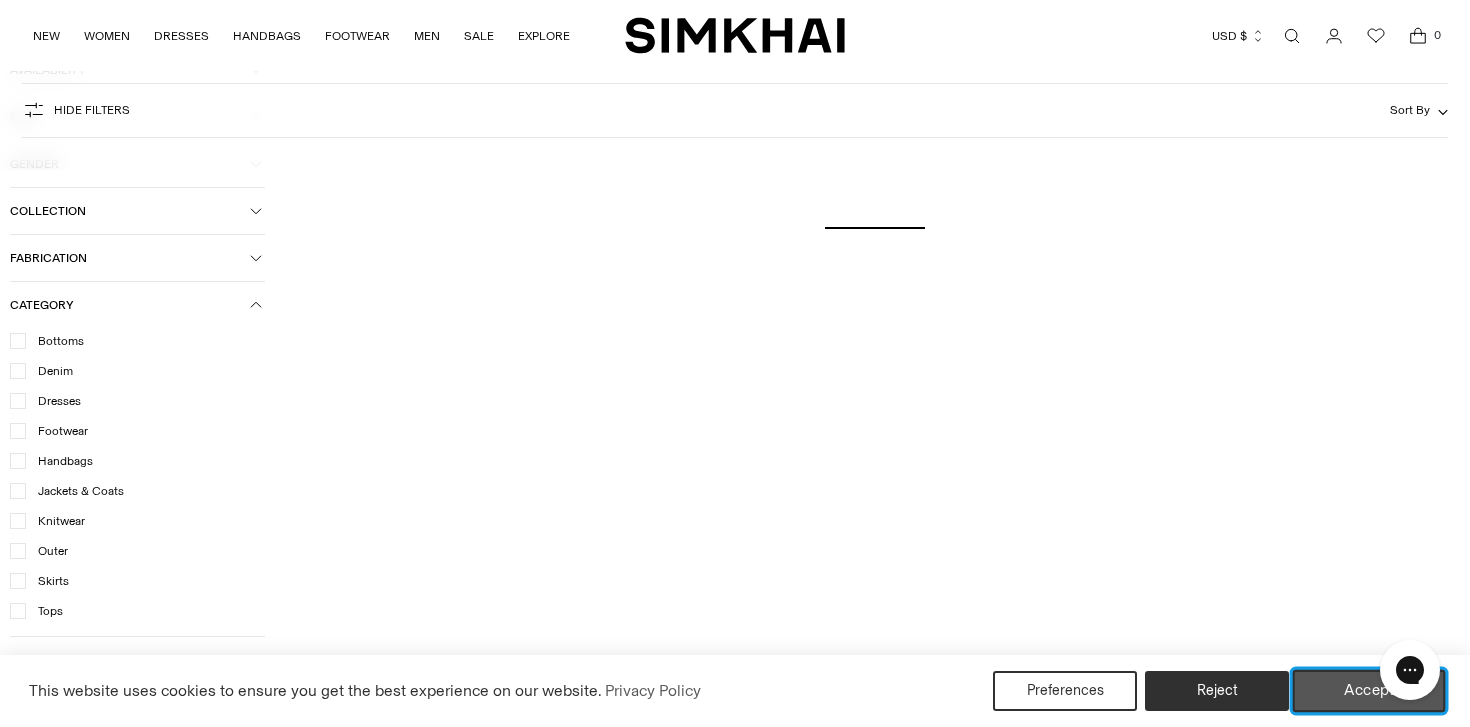 click on "Accept" at bounding box center [1369, 691] 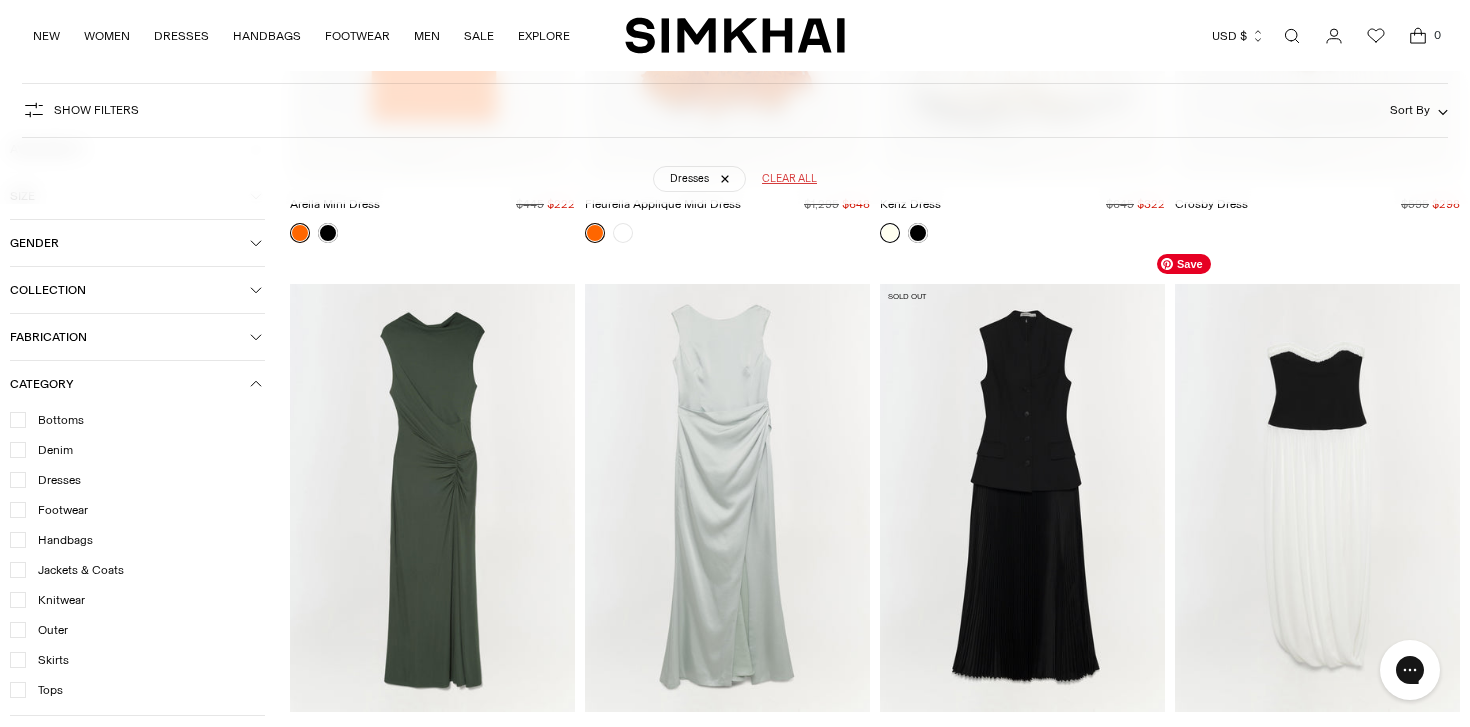 scroll, scrollTop: 6096, scrollLeft: 0, axis: vertical 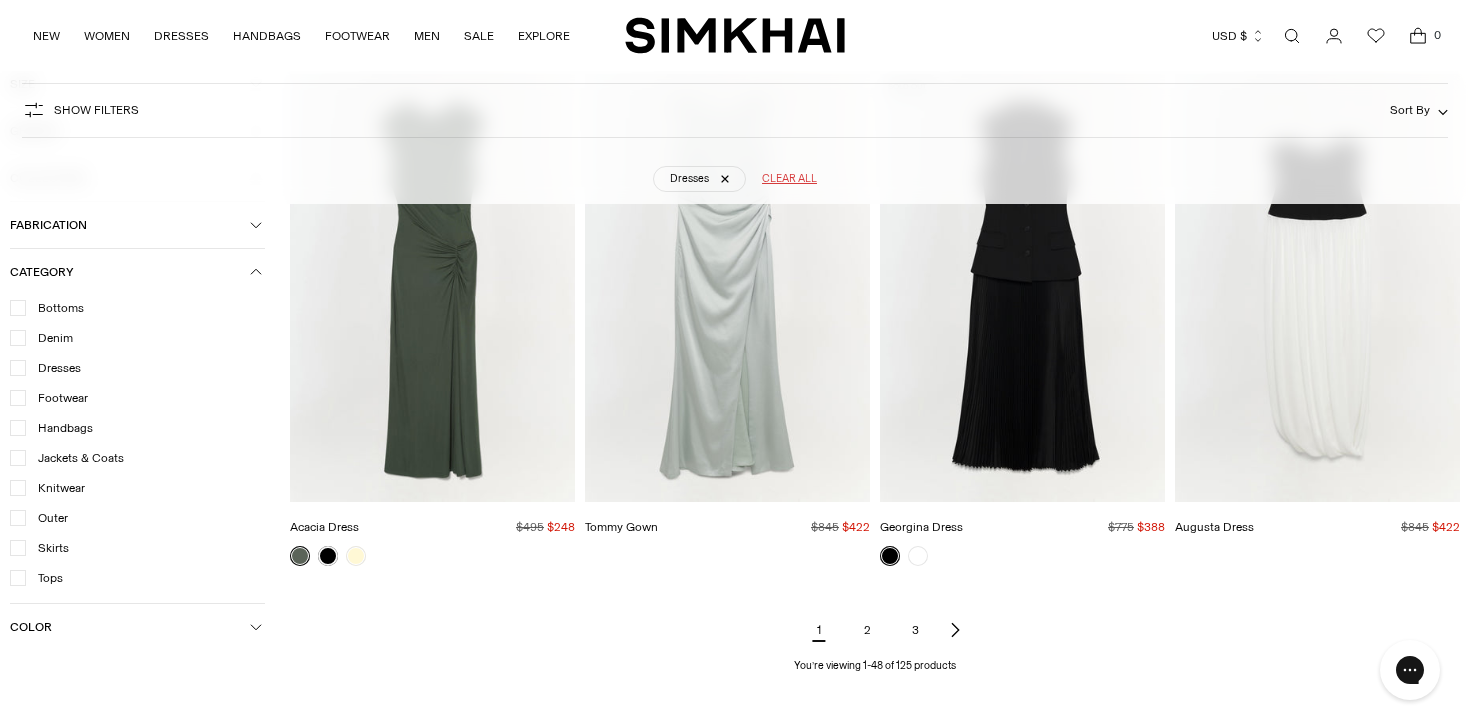 click on "2" at bounding box center [867, 630] 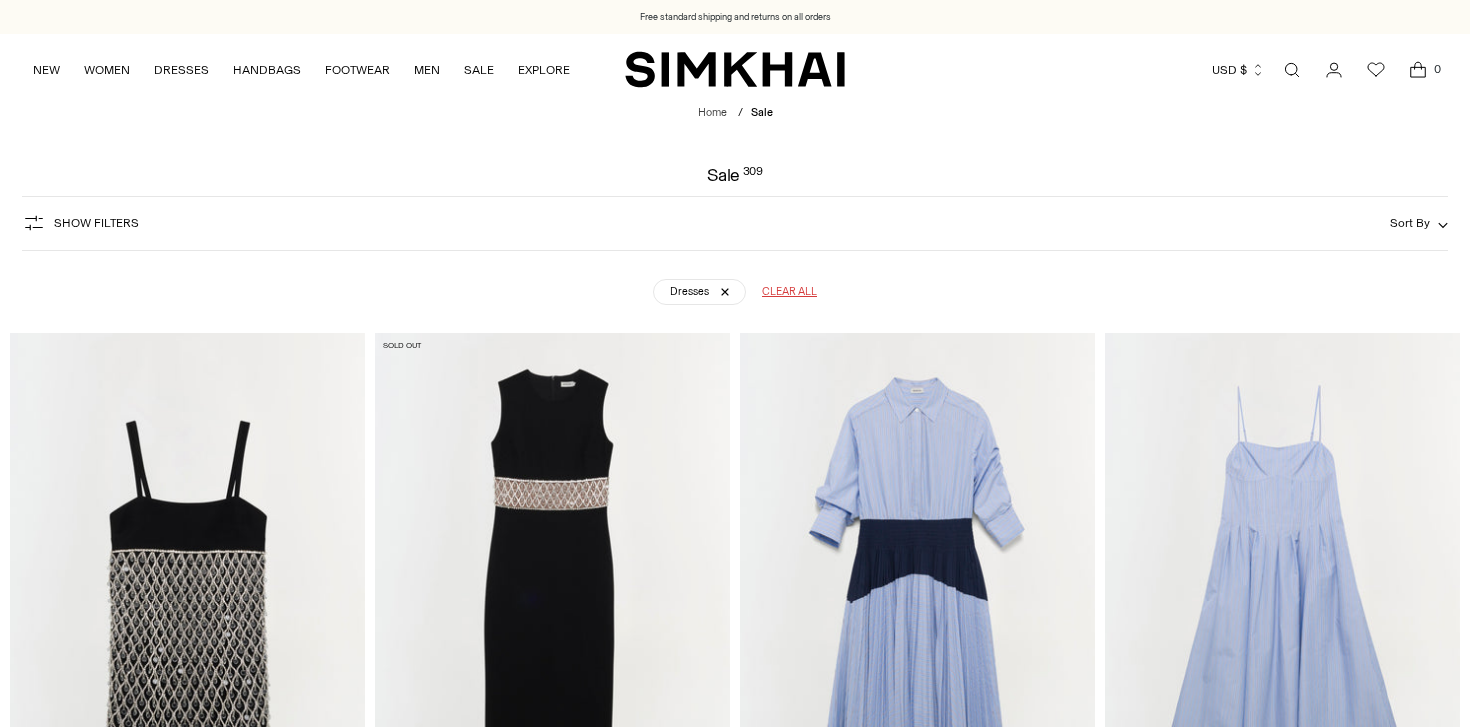 scroll, scrollTop: 0, scrollLeft: 0, axis: both 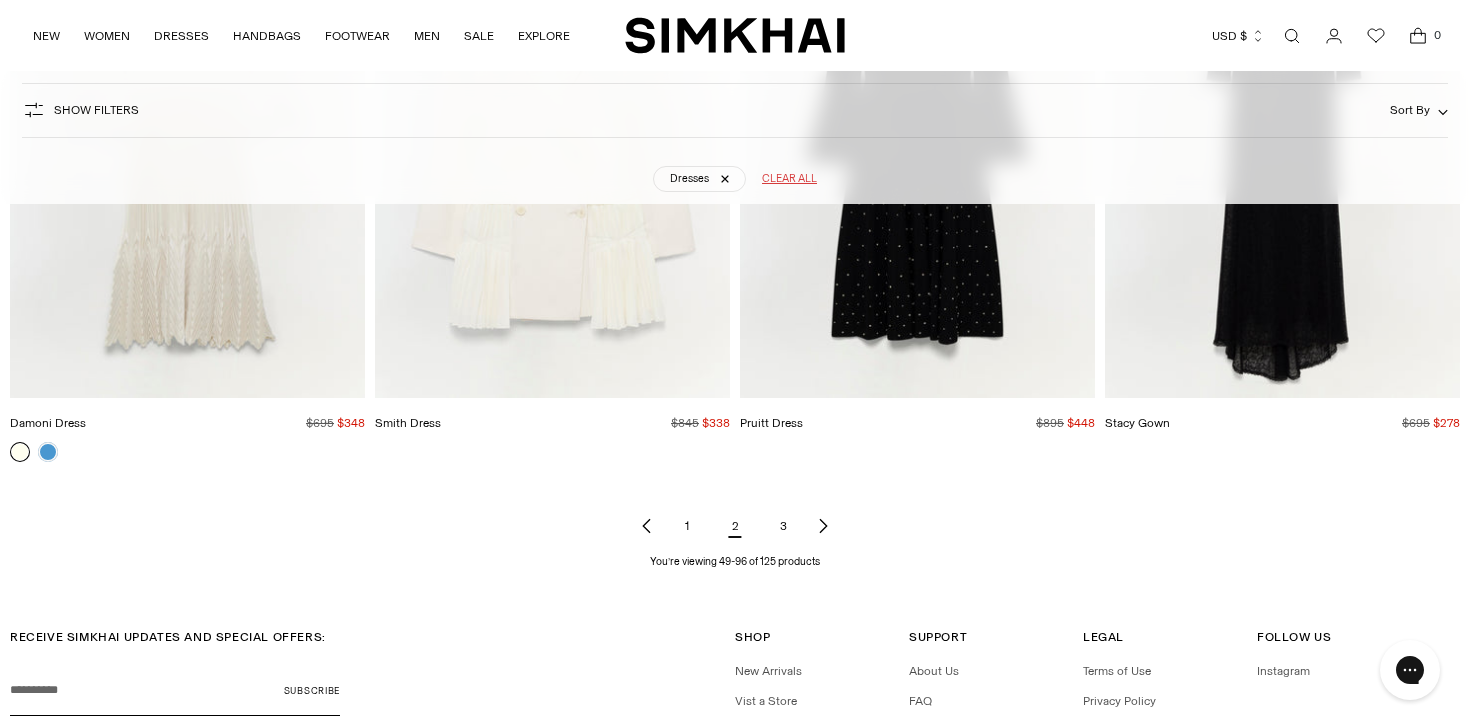 click on "3" at bounding box center (783, 526) 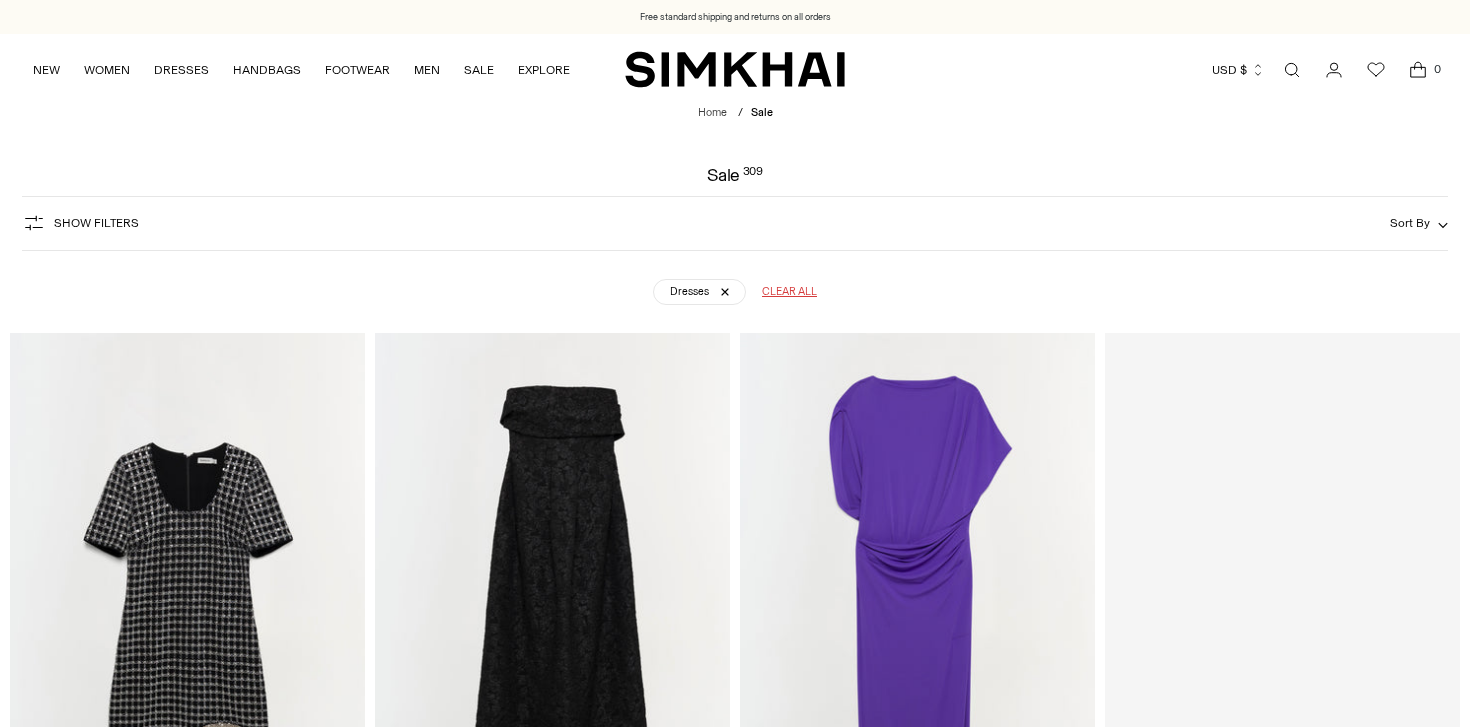 scroll, scrollTop: 0, scrollLeft: 0, axis: both 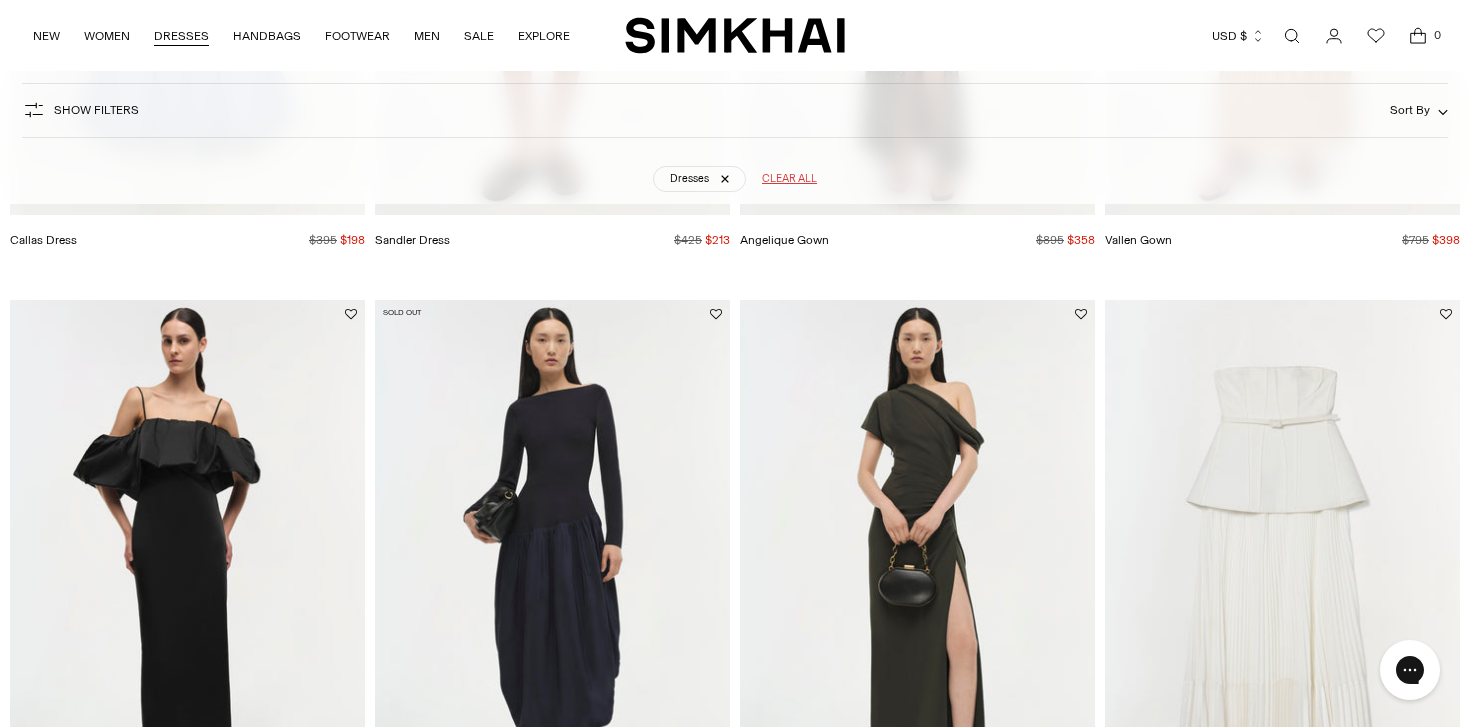 click on "DRESSES" at bounding box center (181, 36) 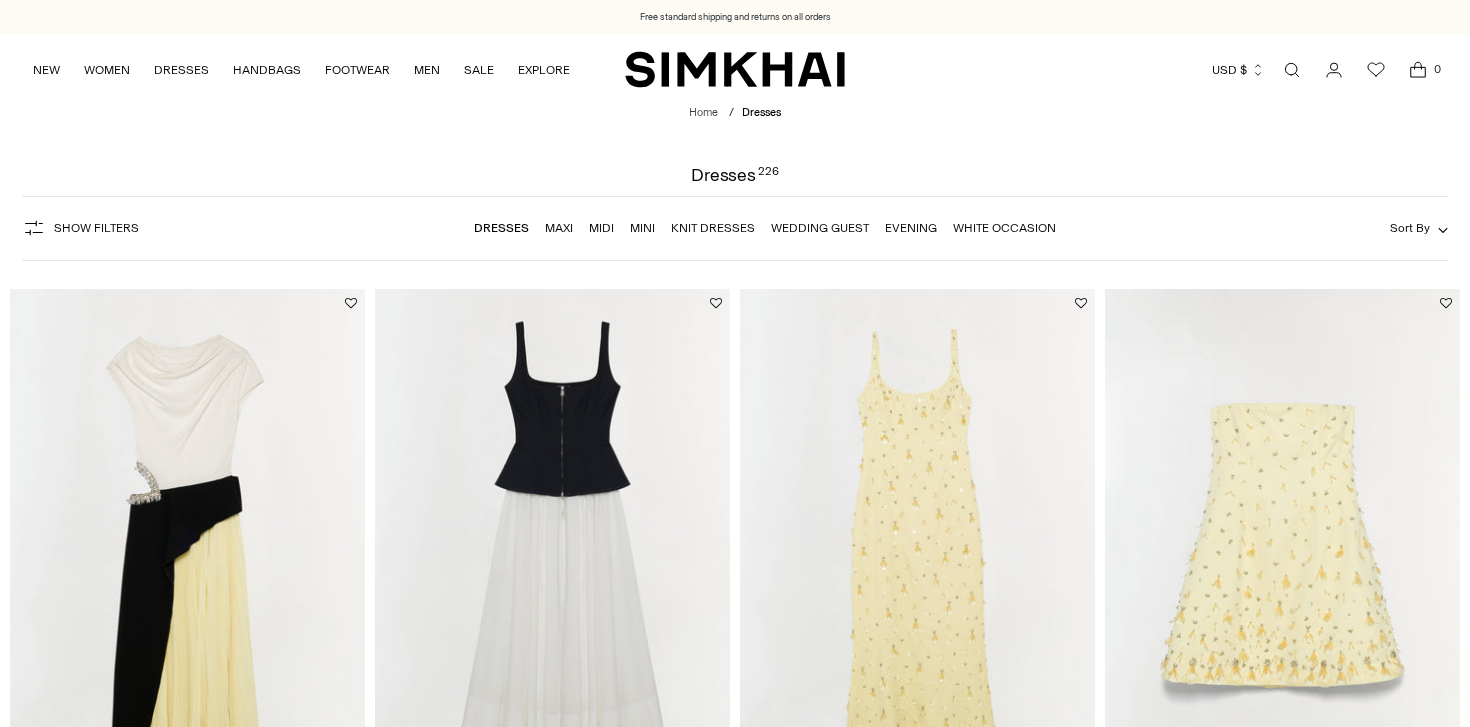 scroll, scrollTop: 0, scrollLeft: 0, axis: both 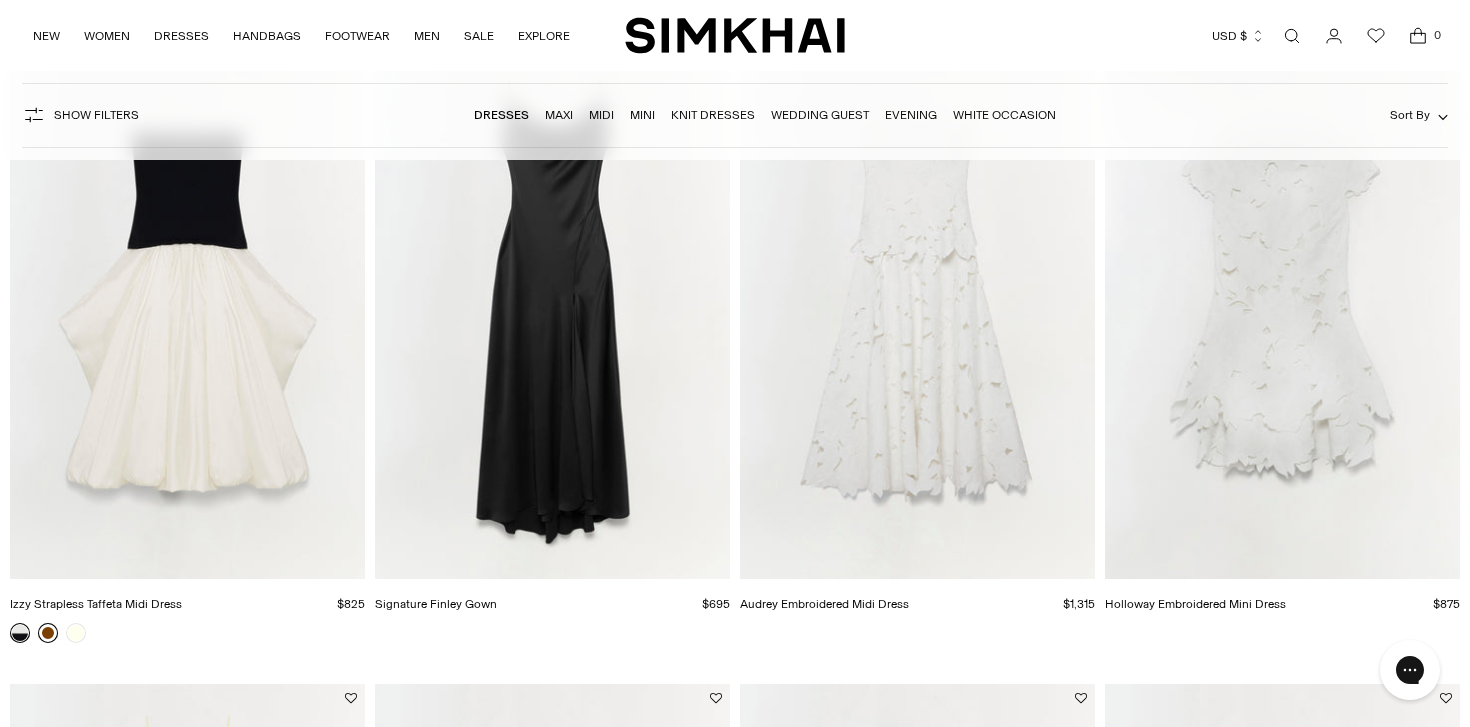 click at bounding box center [48, 633] 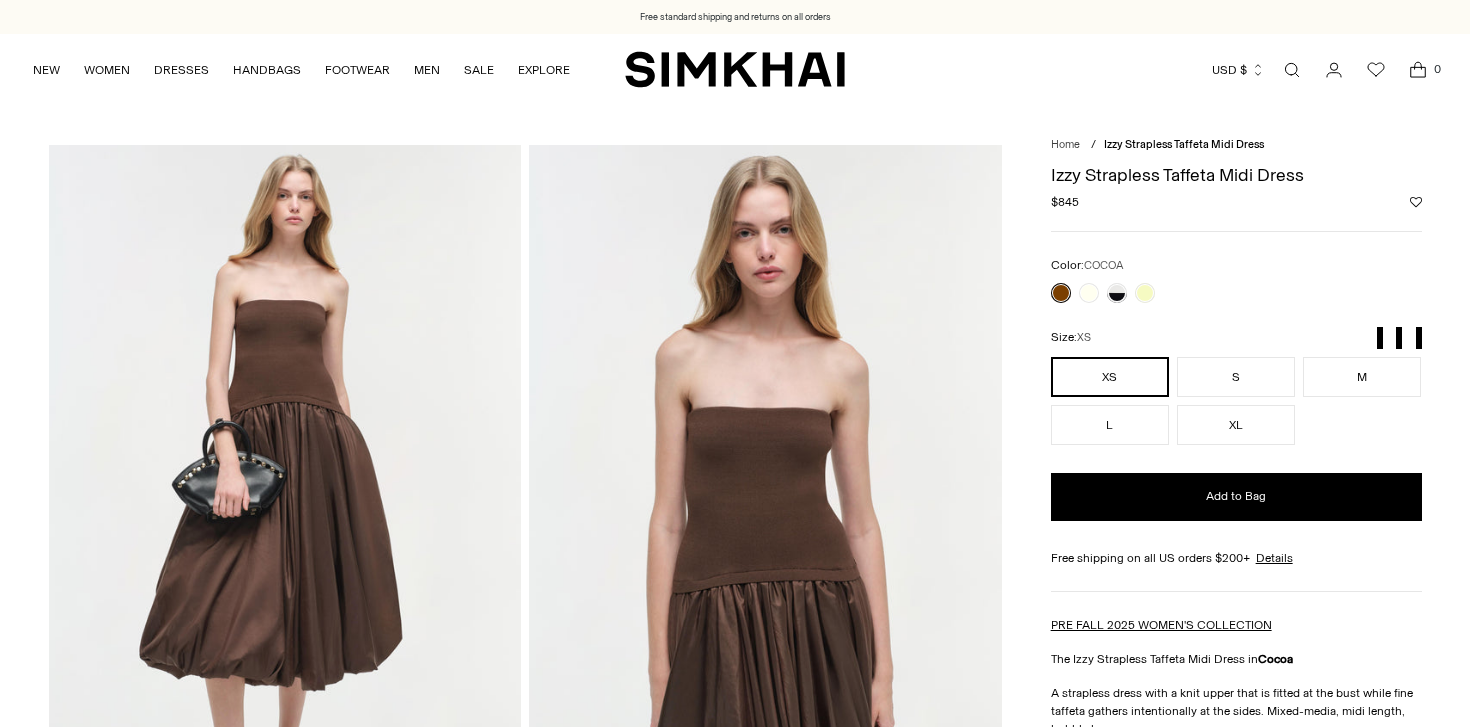scroll, scrollTop: 0, scrollLeft: 0, axis: both 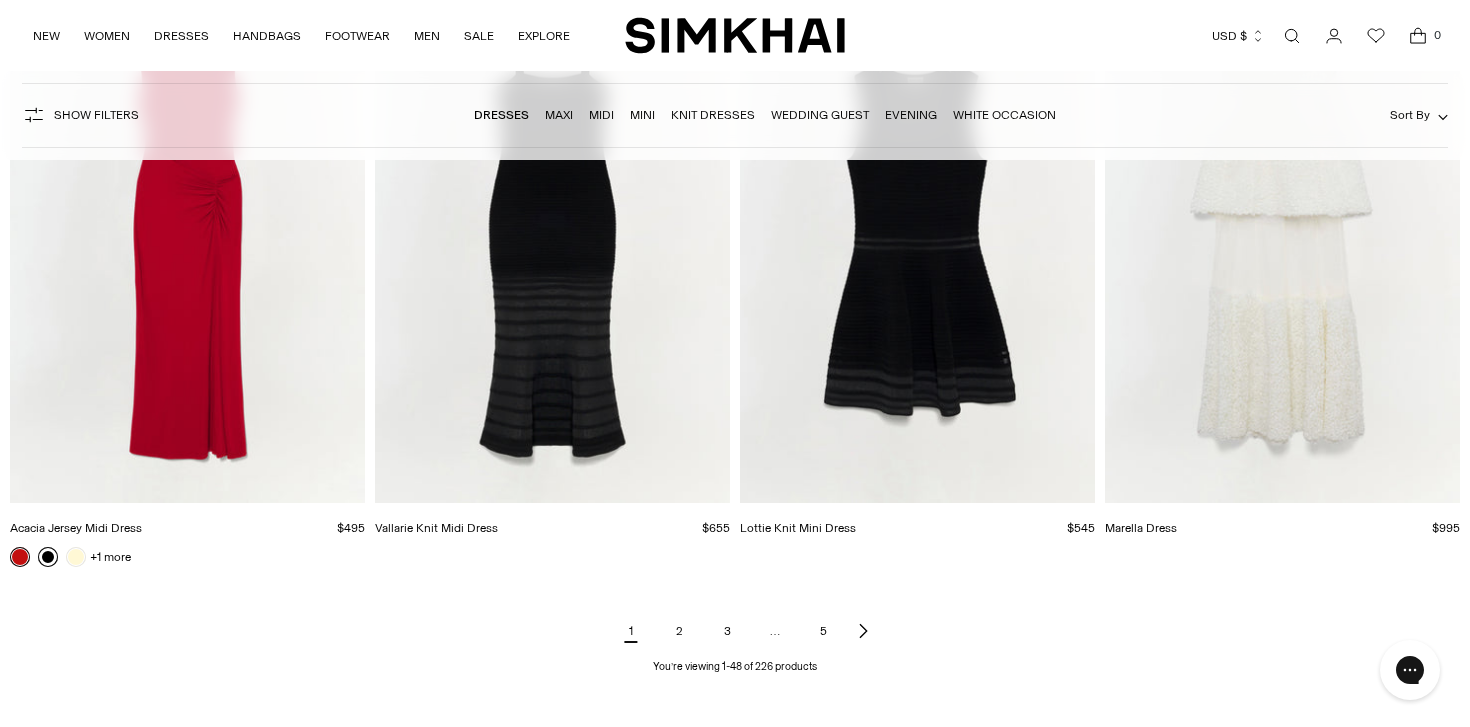 click at bounding box center (48, 557) 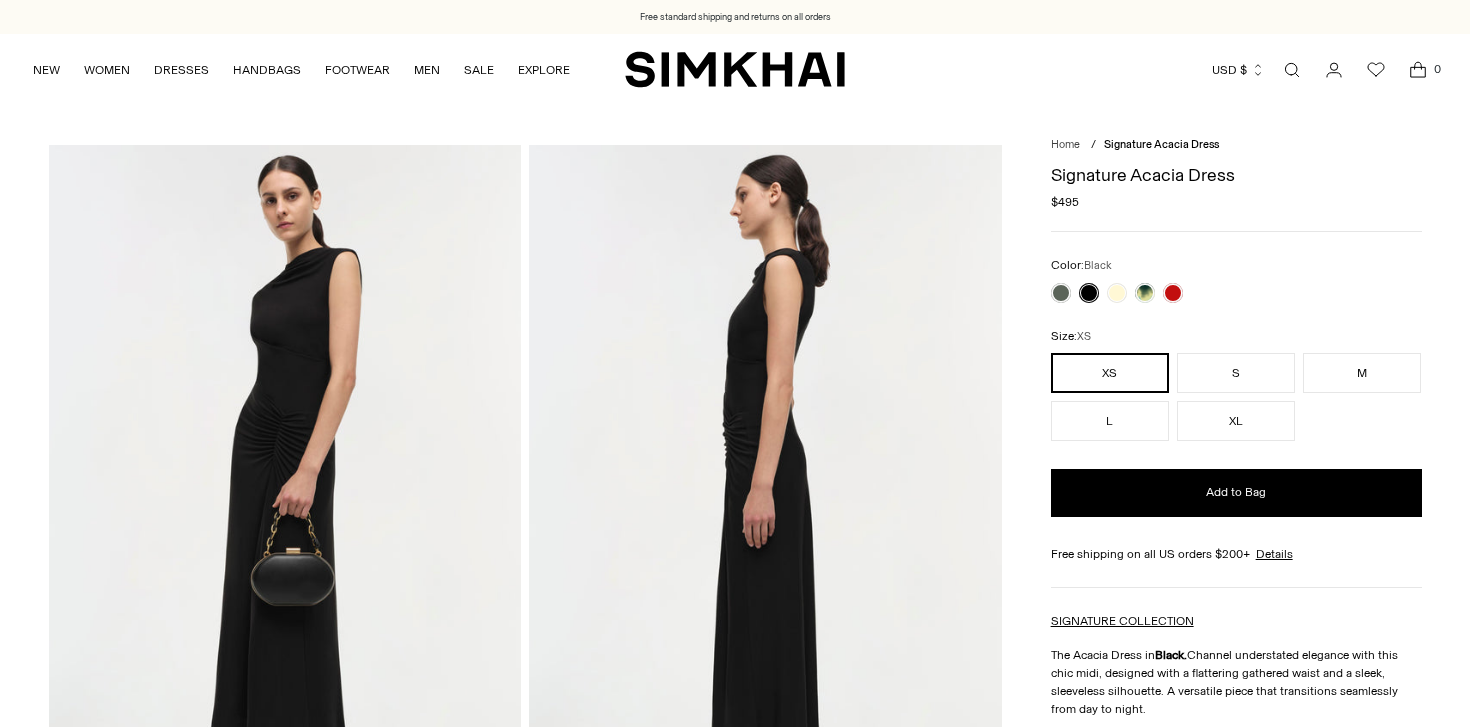scroll, scrollTop: 0, scrollLeft: 0, axis: both 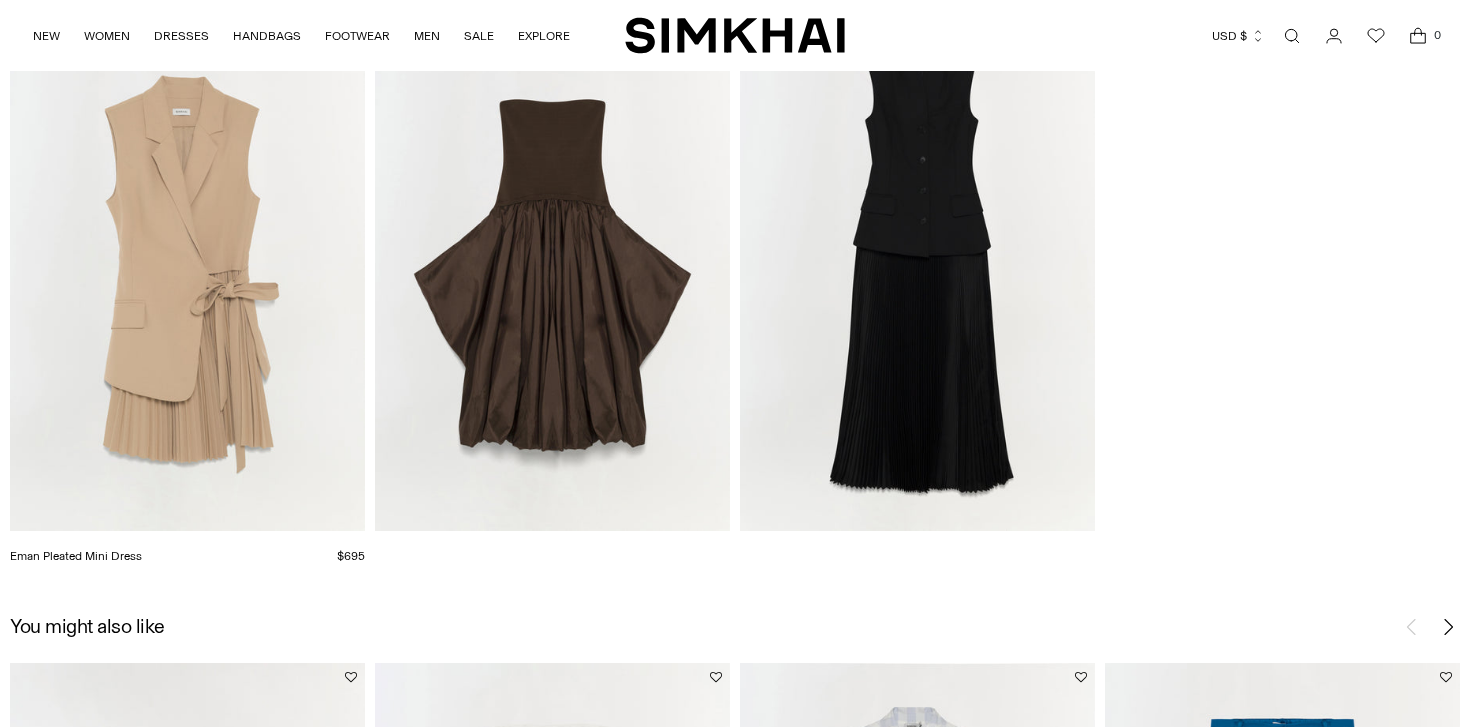 click at bounding box center [0, 0] 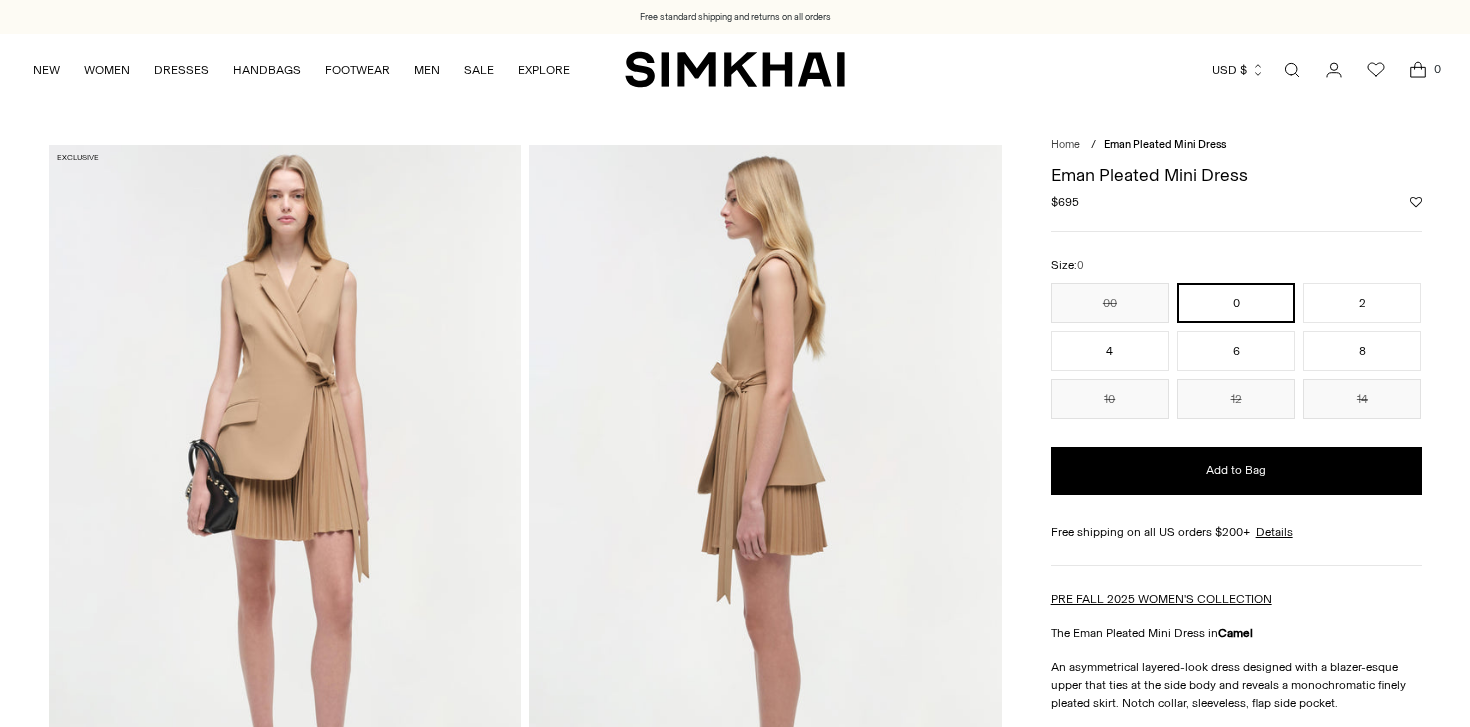 scroll, scrollTop: 0, scrollLeft: 0, axis: both 